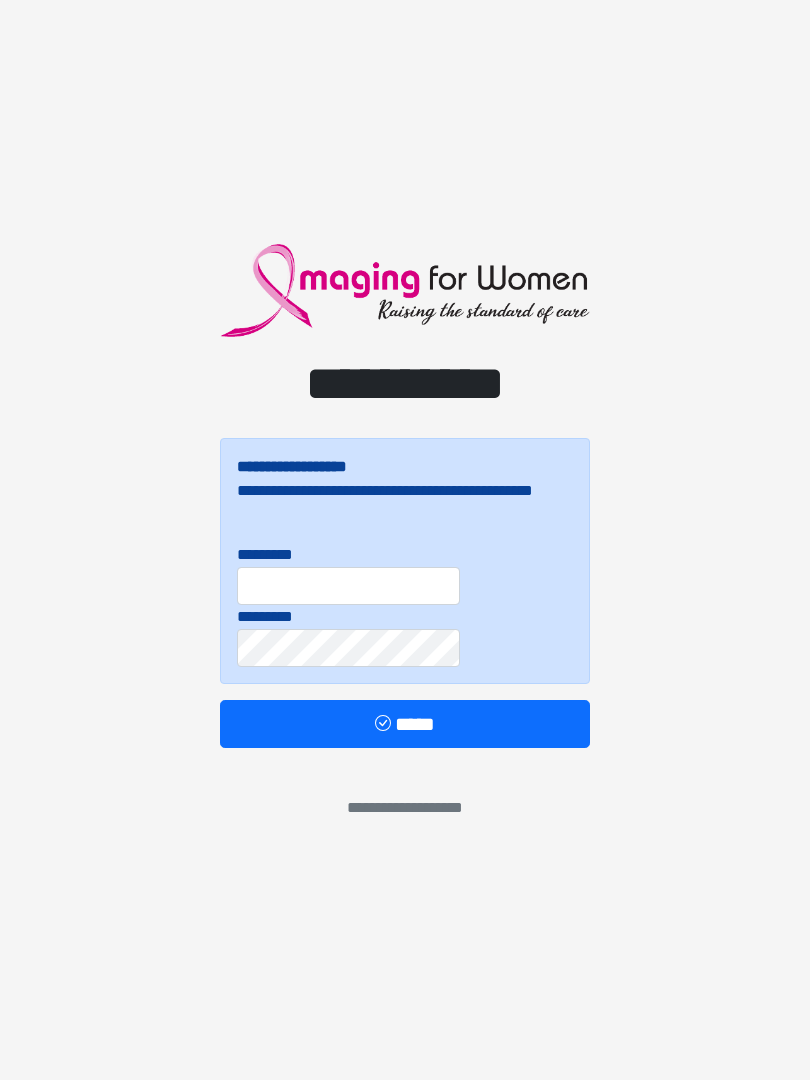 scroll, scrollTop: 0, scrollLeft: 0, axis: both 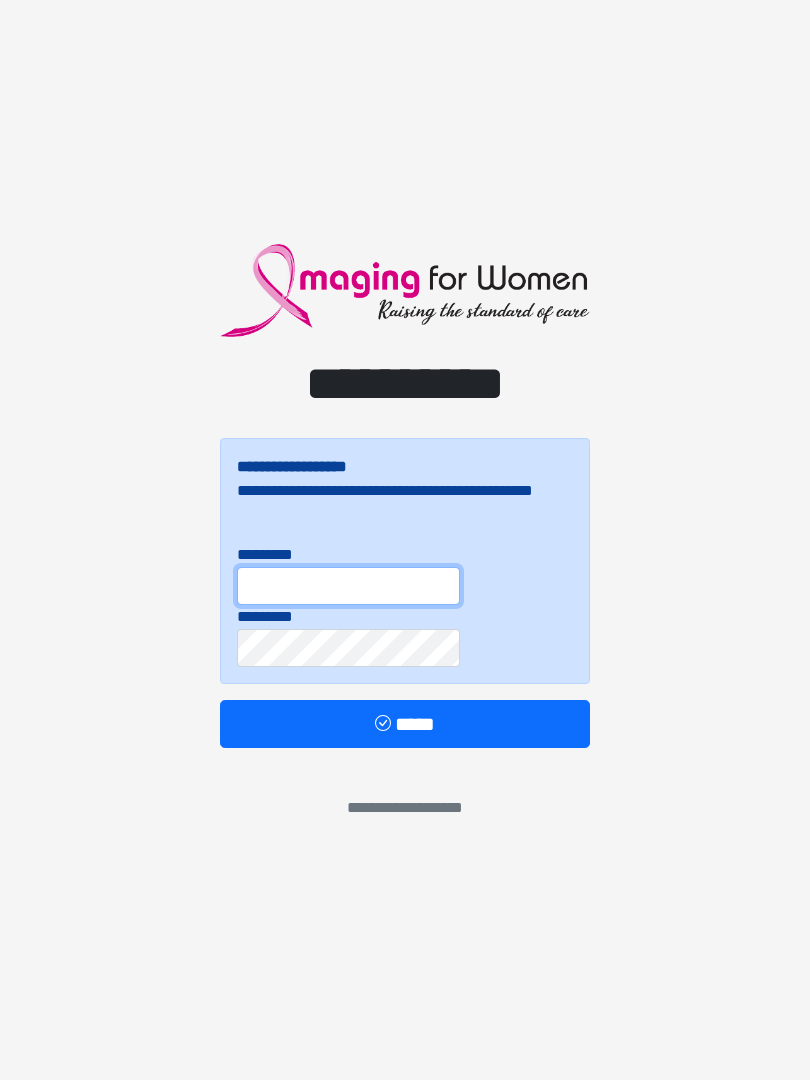 click on "*********" at bounding box center [348, 586] 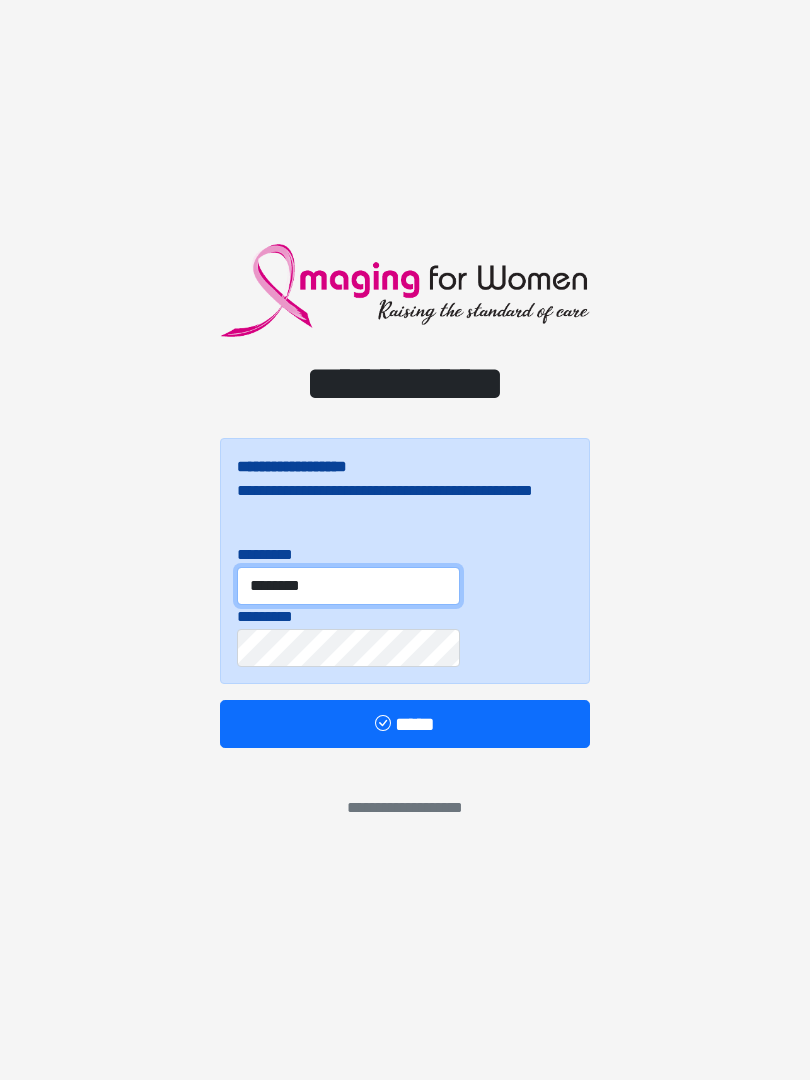 type on "********" 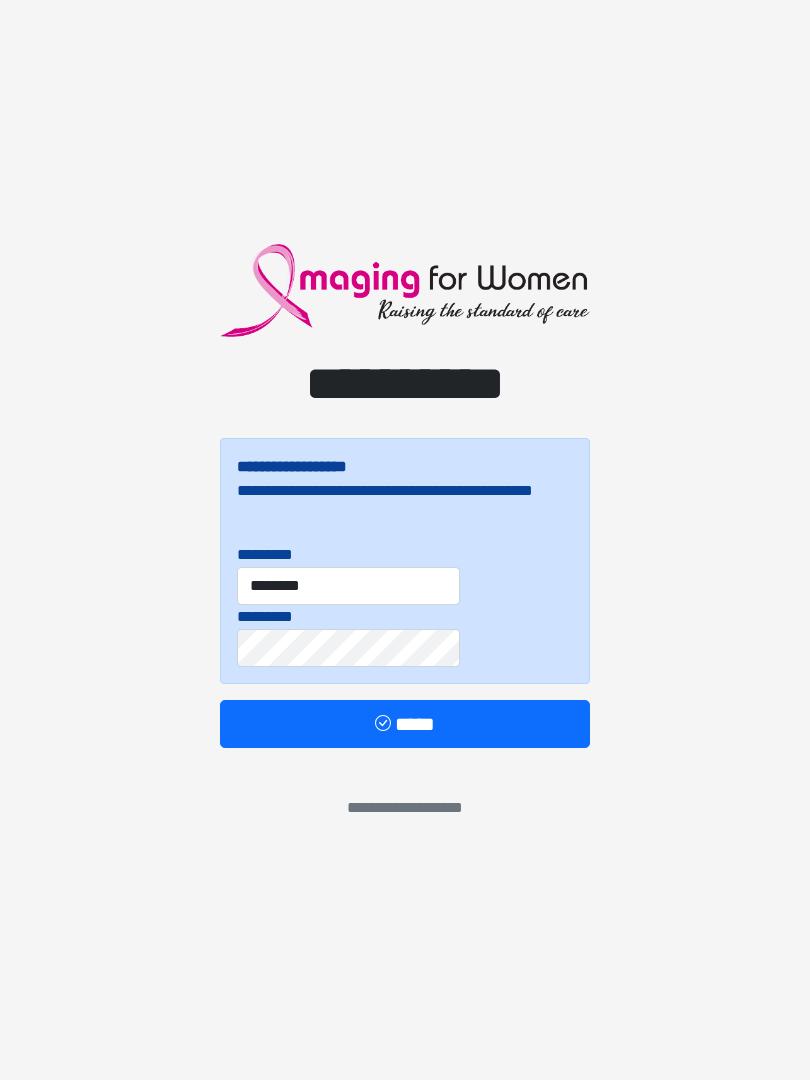 click on "*****" at bounding box center (405, 724) 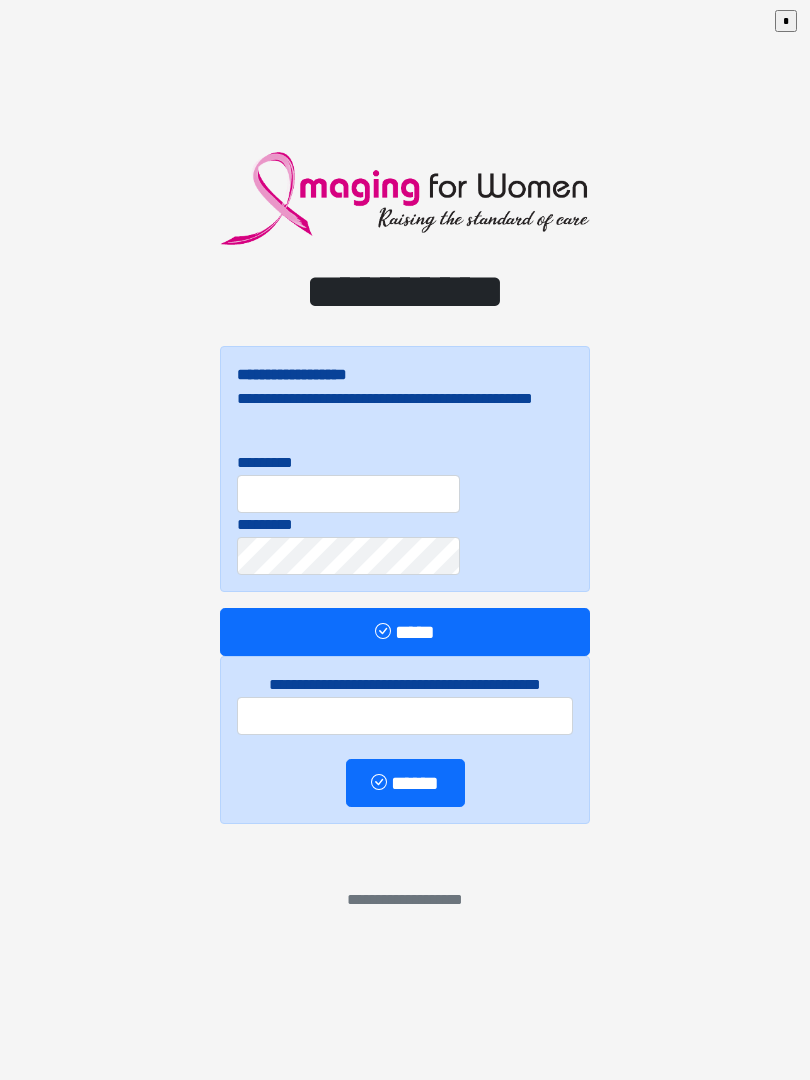 scroll, scrollTop: 0, scrollLeft: 0, axis: both 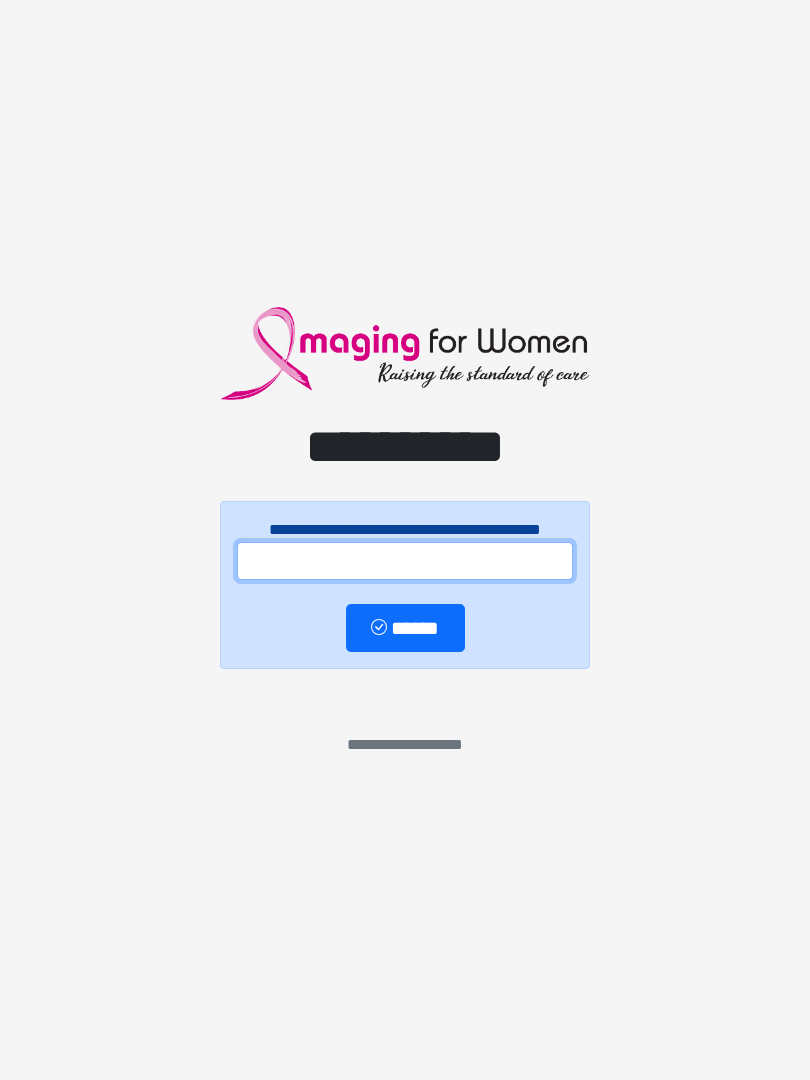 click at bounding box center [405, 561] 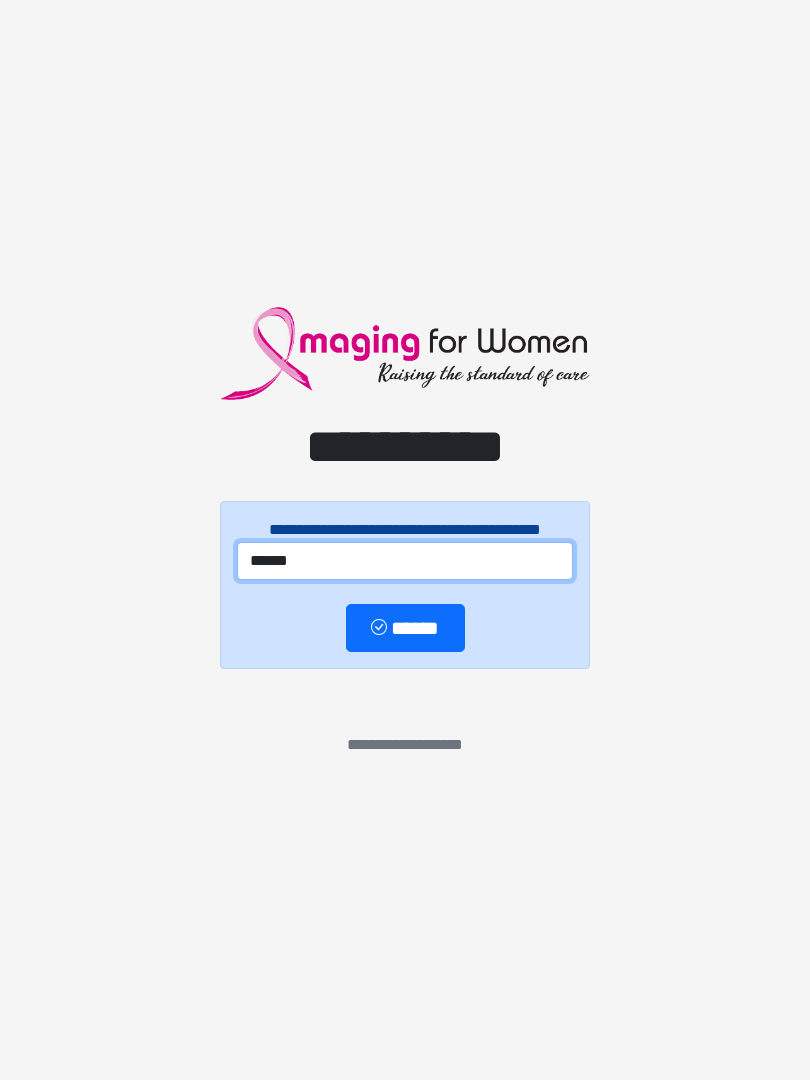 type on "******" 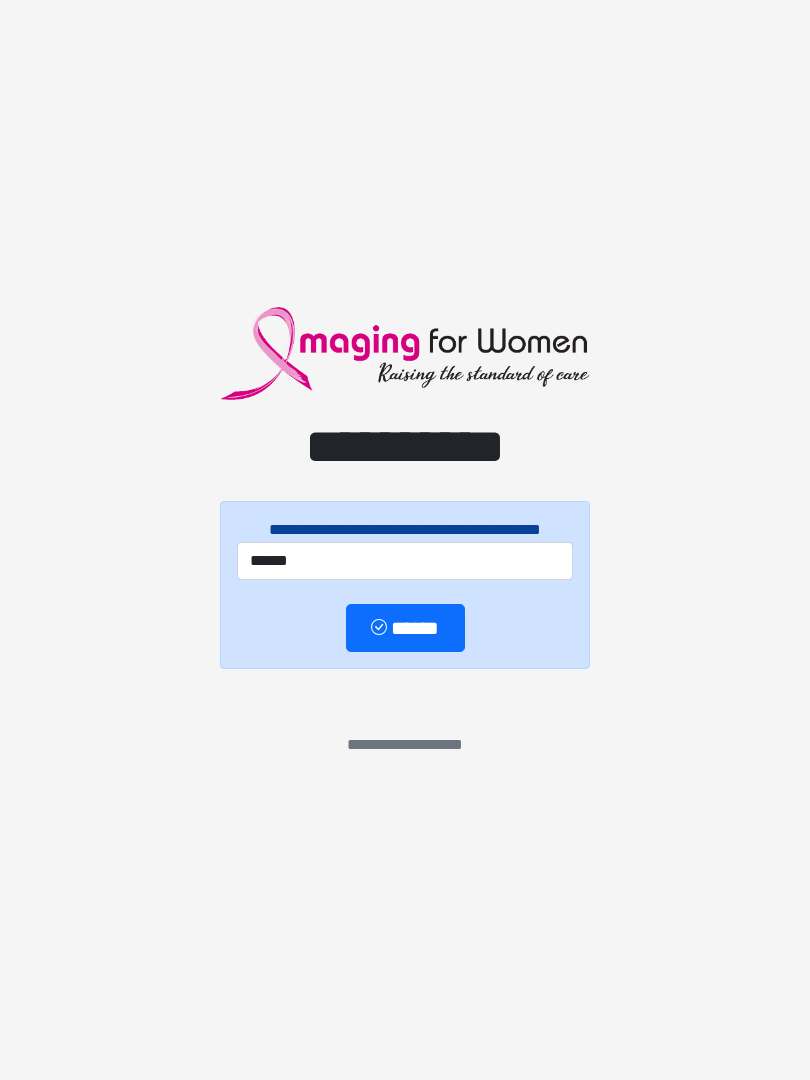 click on "******" at bounding box center (405, 628) 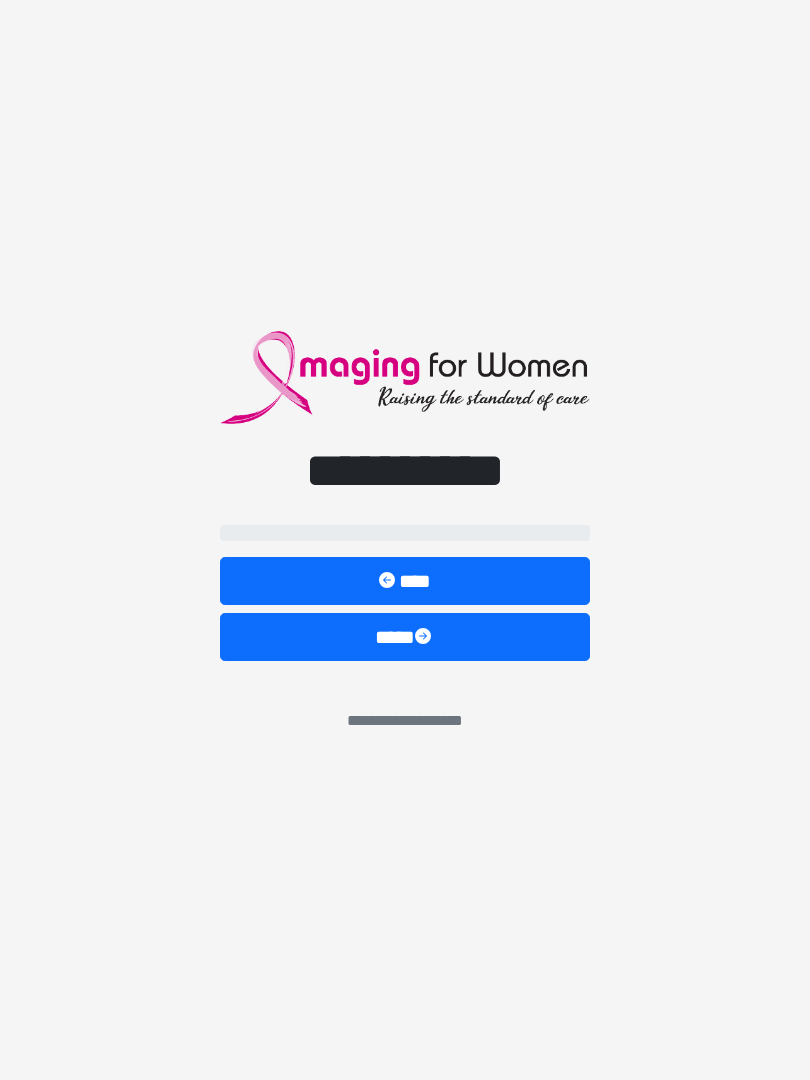 select on "**" 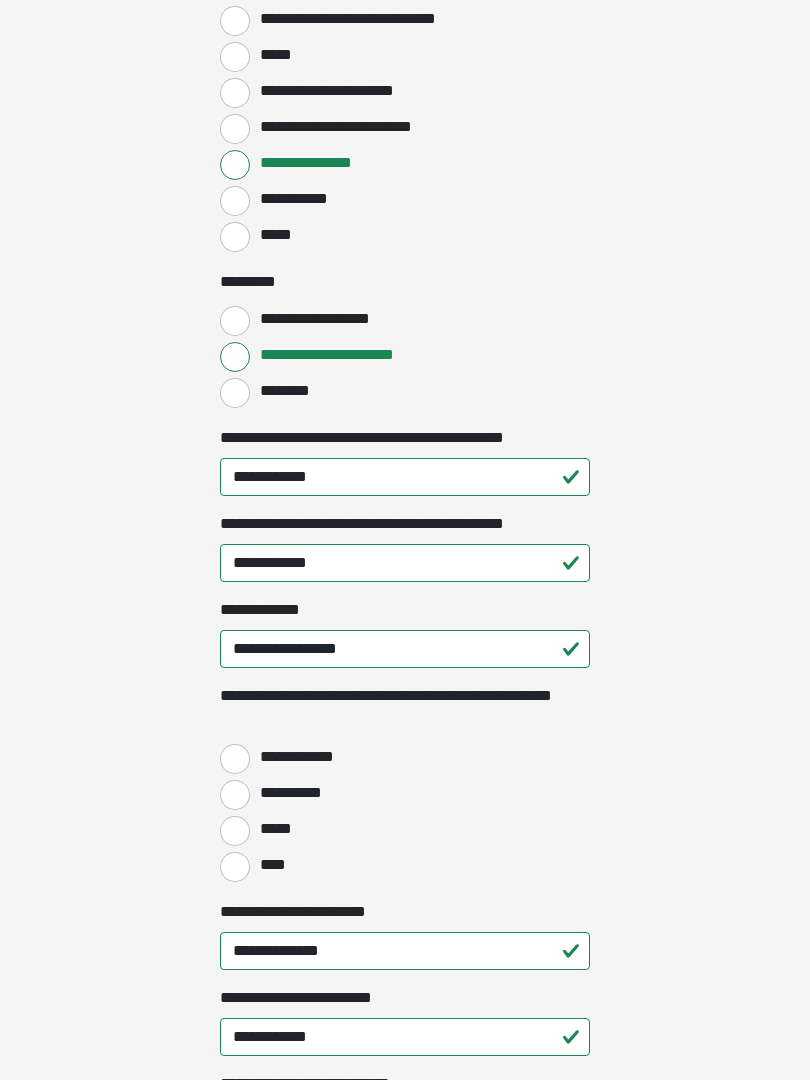 scroll, scrollTop: 2094, scrollLeft: 0, axis: vertical 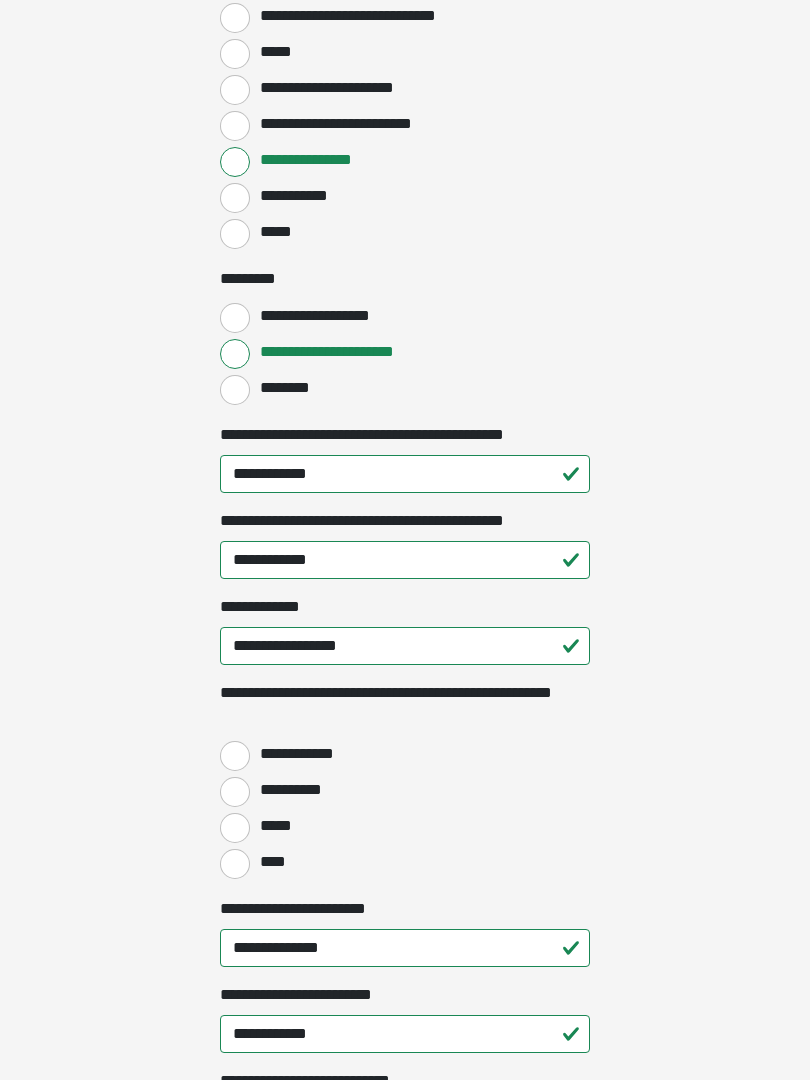 click on "**********" at bounding box center [235, 757] 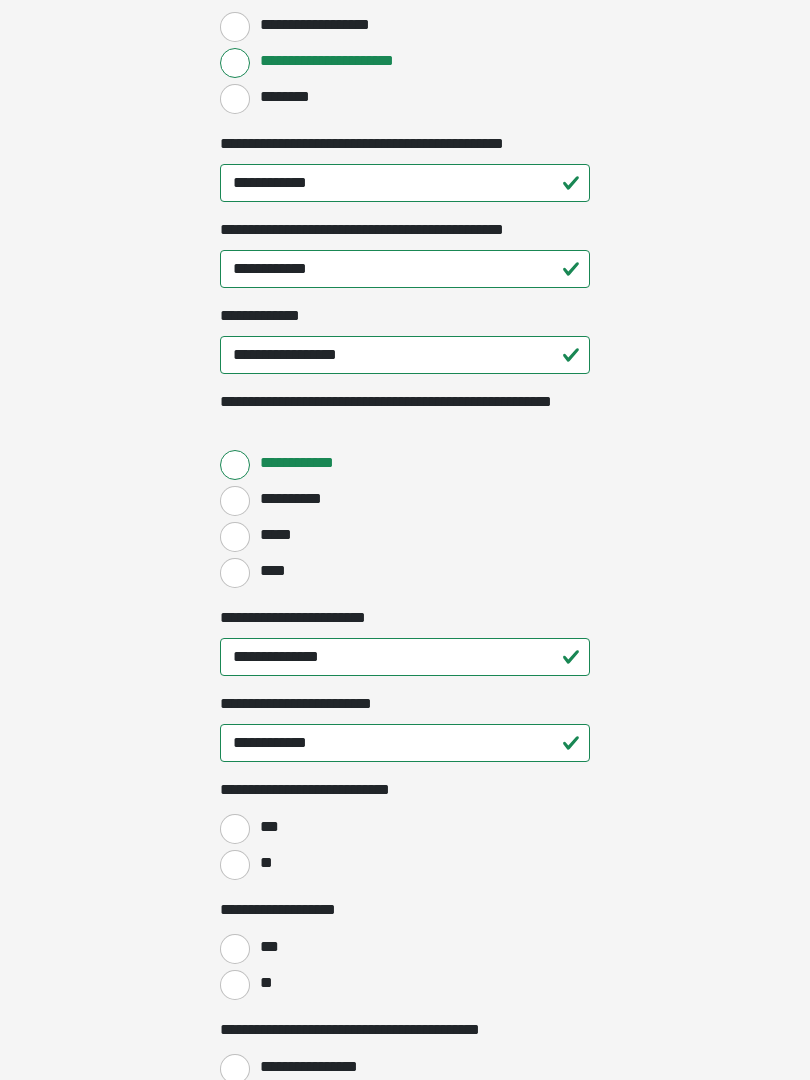 scroll, scrollTop: 2394, scrollLeft: 0, axis: vertical 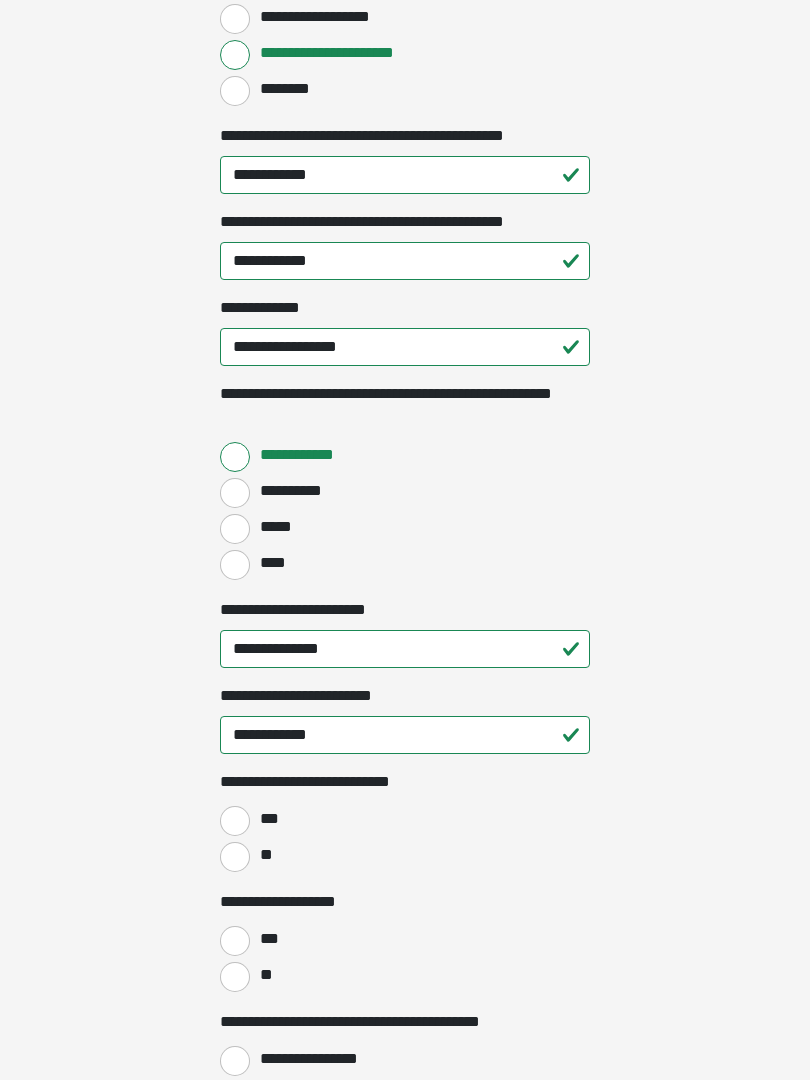 click on "**" at bounding box center [235, 857] 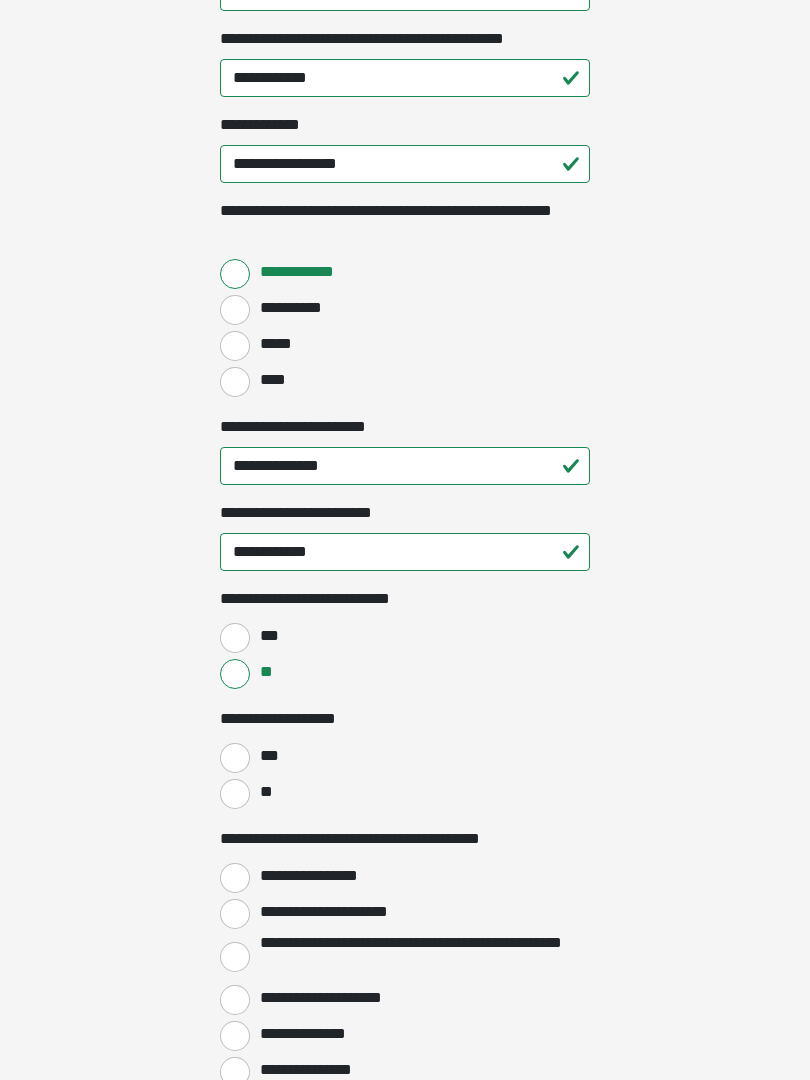 click on "**" at bounding box center [235, 795] 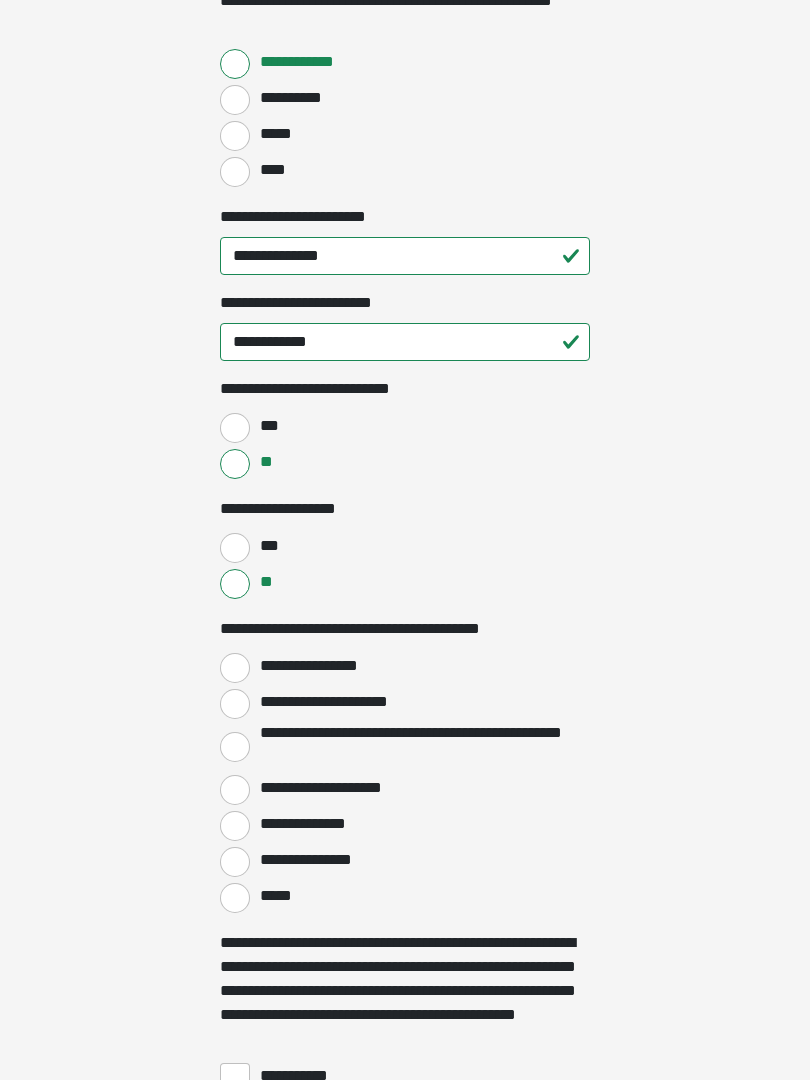 scroll, scrollTop: 2790, scrollLeft: 0, axis: vertical 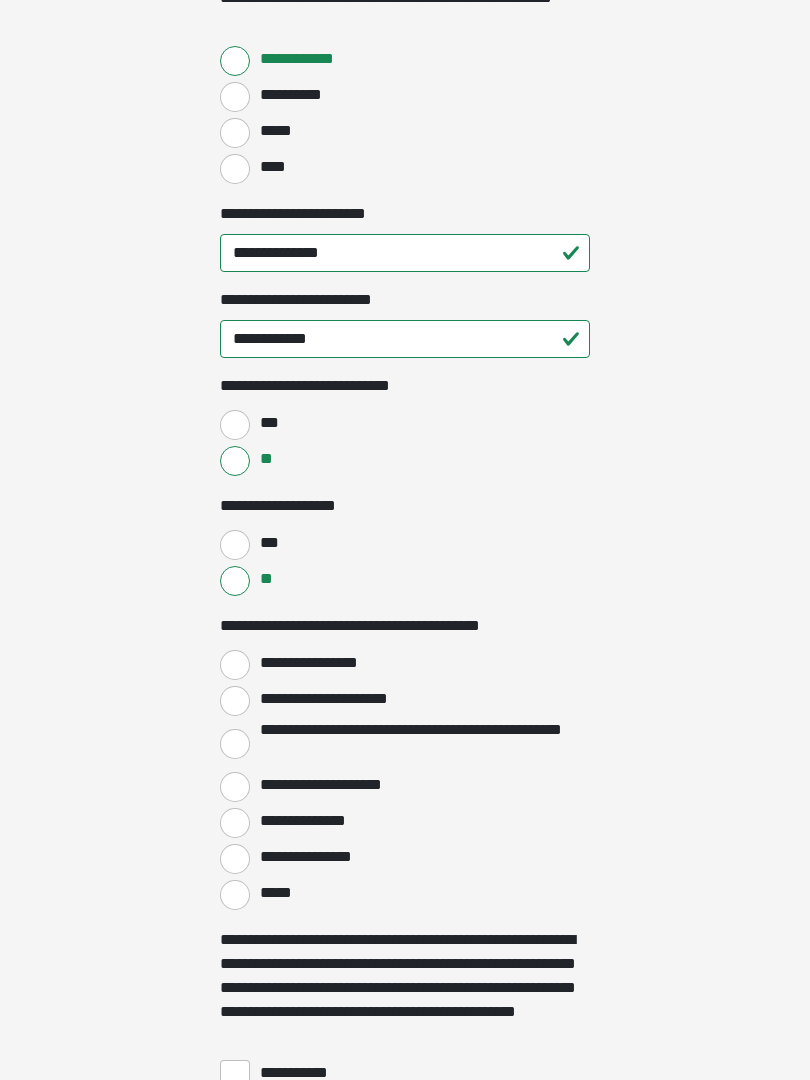 click on "**********" at bounding box center (235, 665) 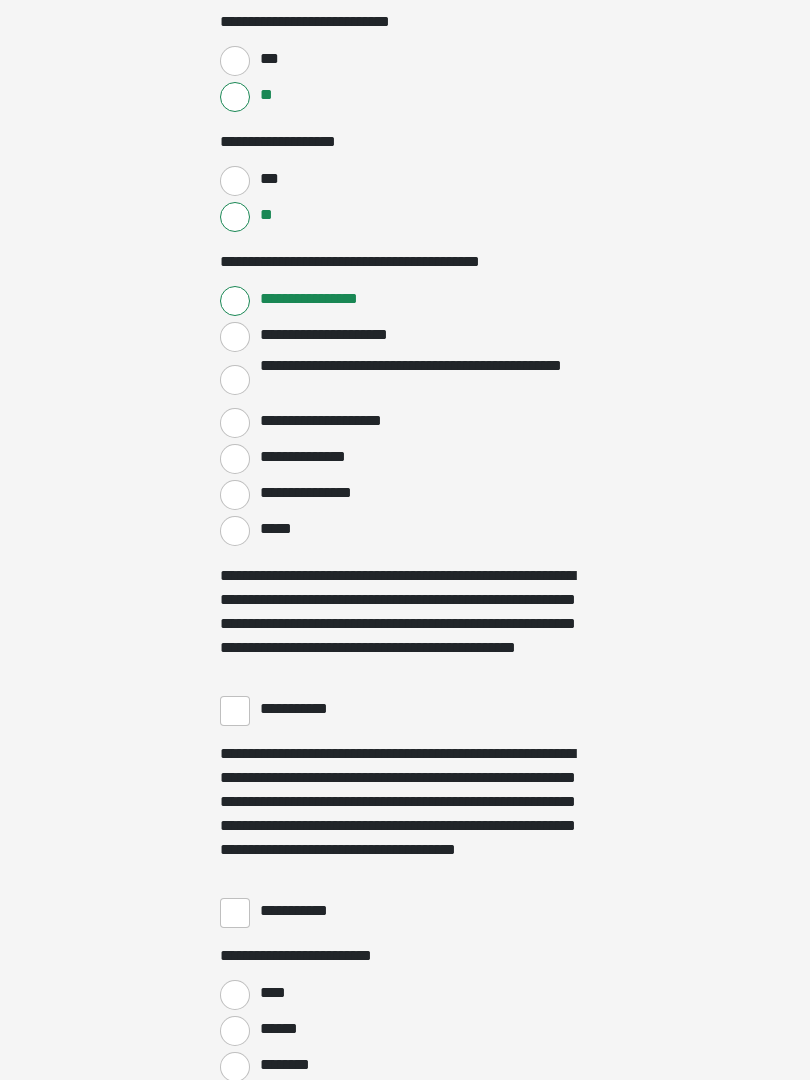 scroll, scrollTop: 3156, scrollLeft: 0, axis: vertical 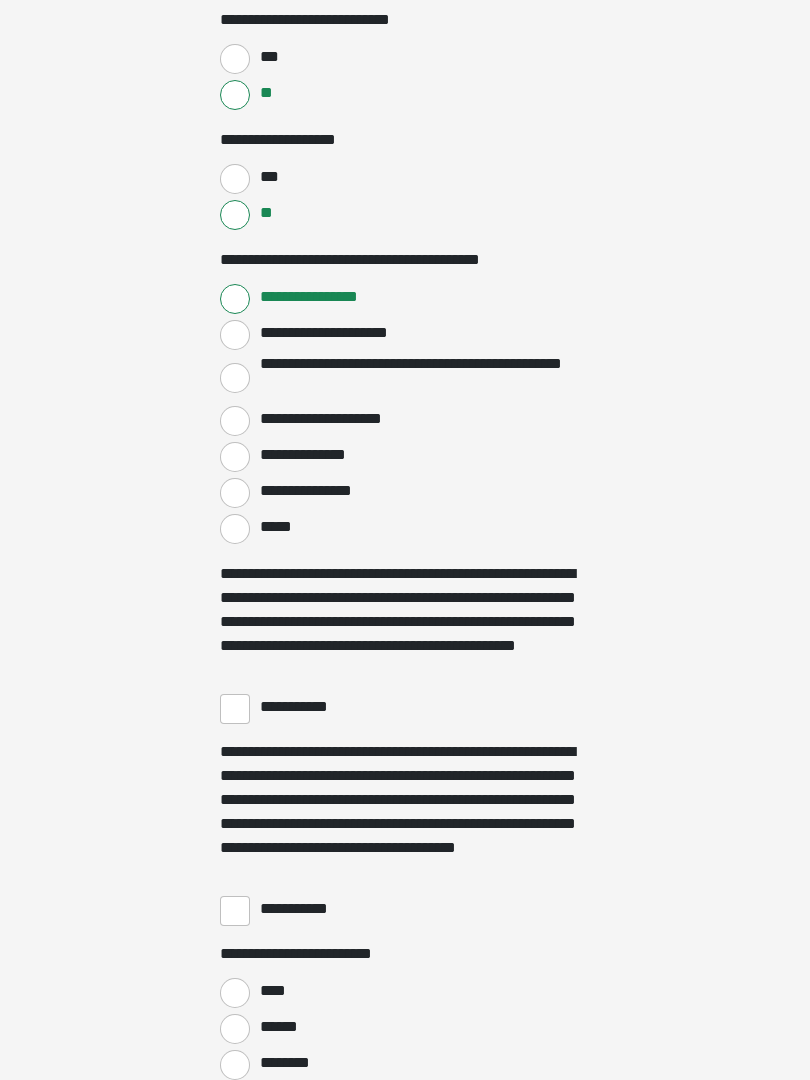 click on "**********" at bounding box center (235, 709) 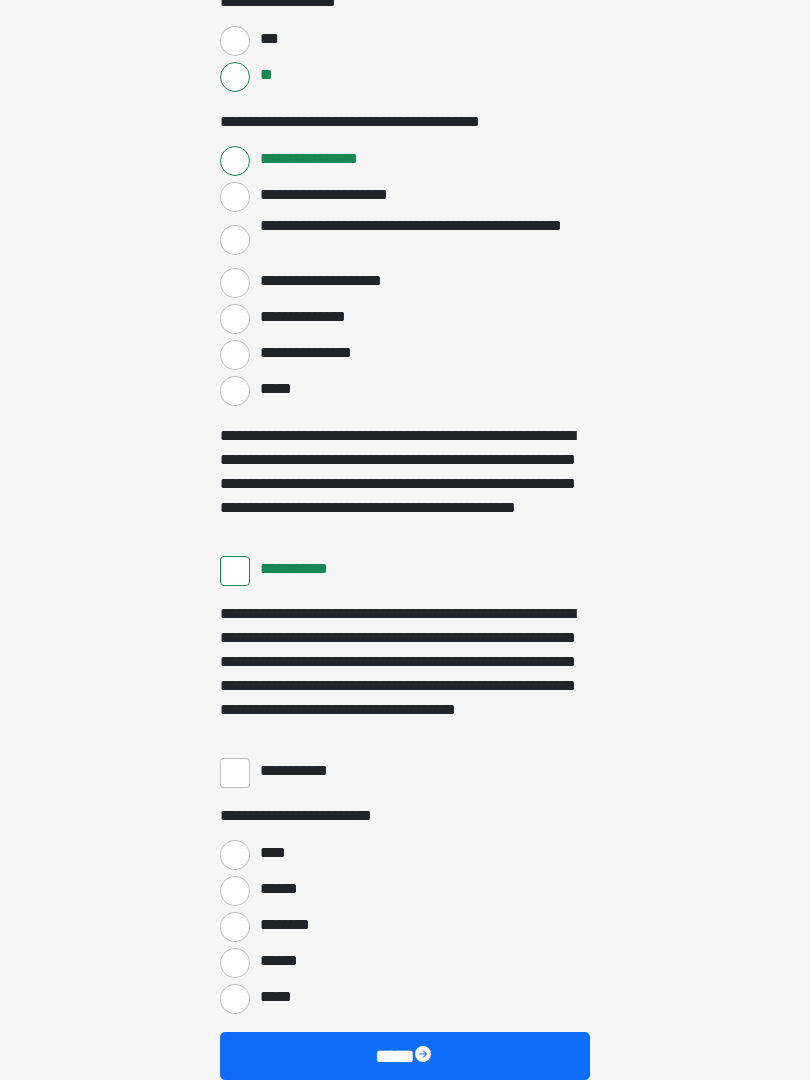scroll, scrollTop: 3313, scrollLeft: 0, axis: vertical 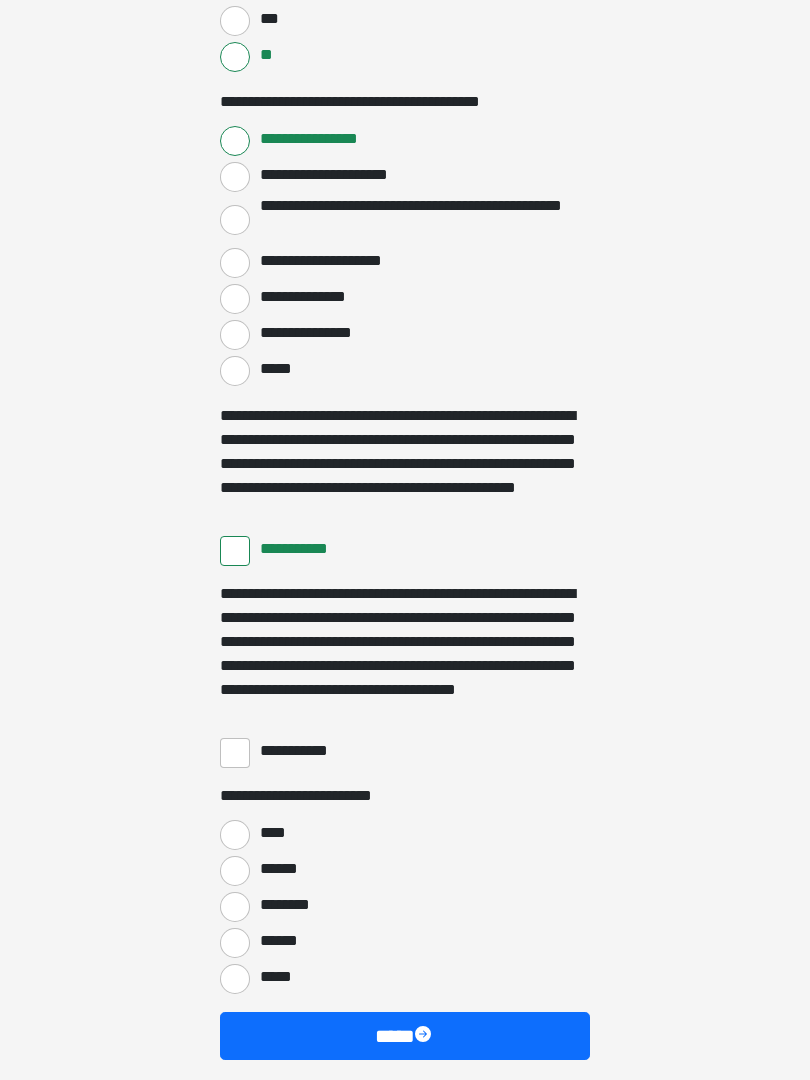 click on "**********" at bounding box center [235, 754] 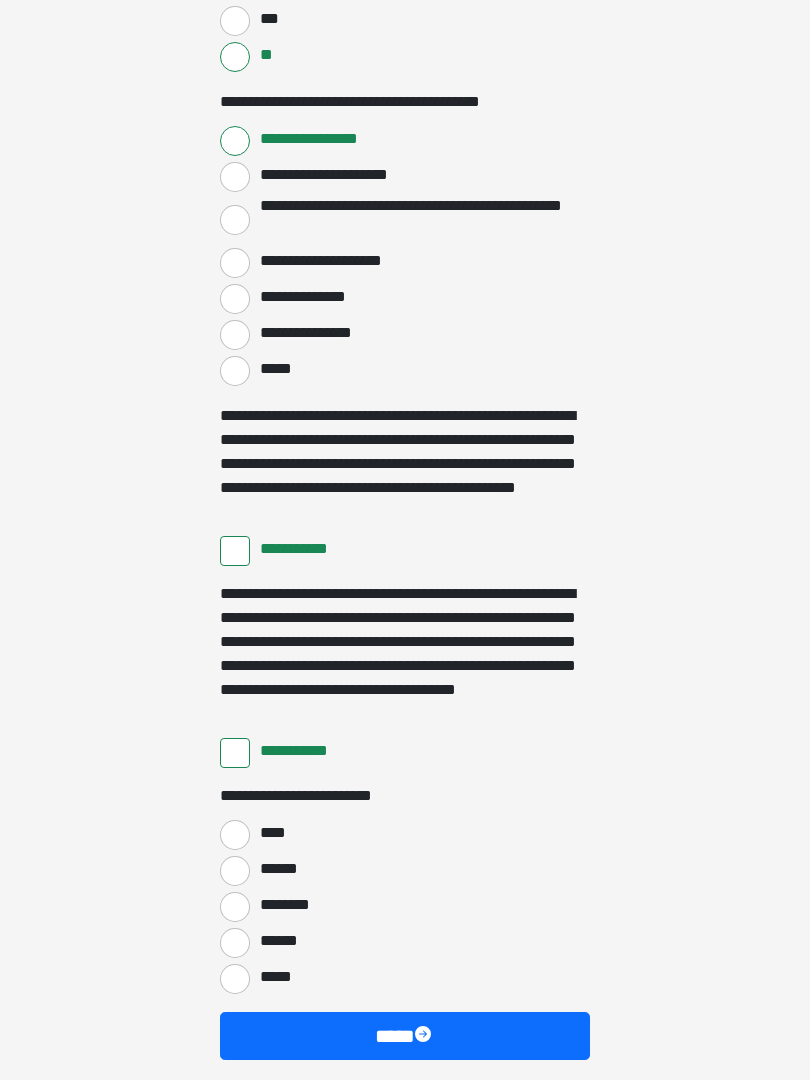 scroll, scrollTop: 3397, scrollLeft: 0, axis: vertical 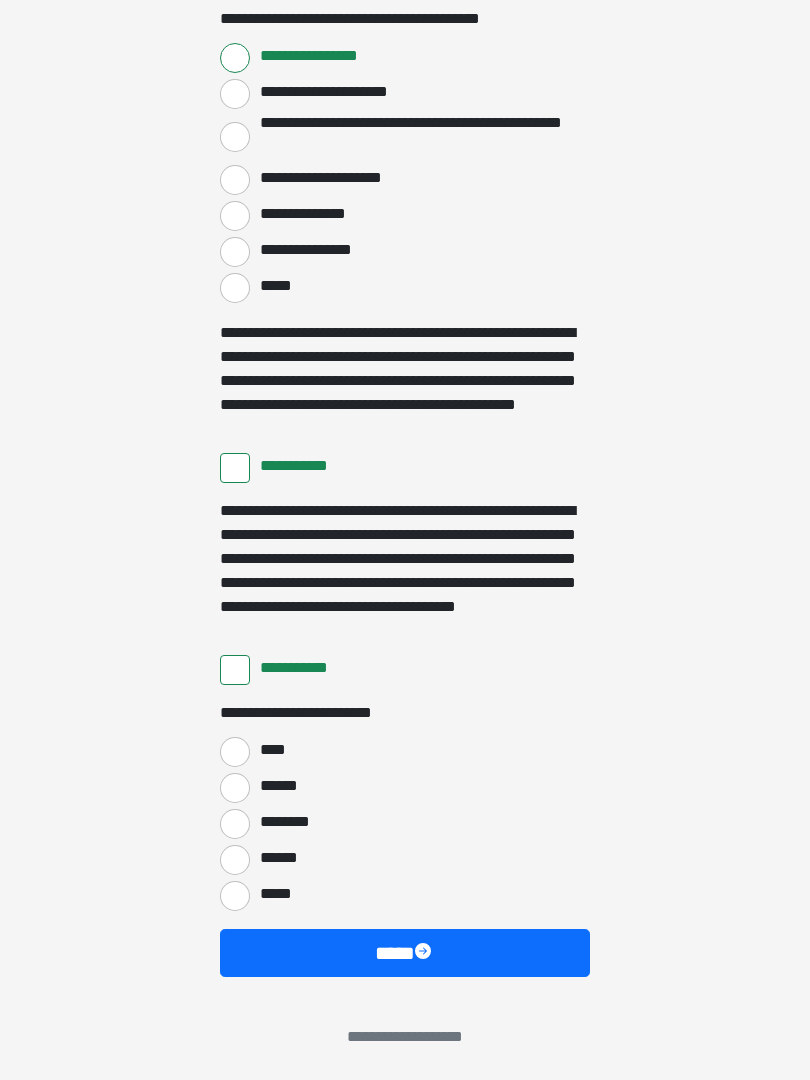 click on "****" at bounding box center (269, 750) 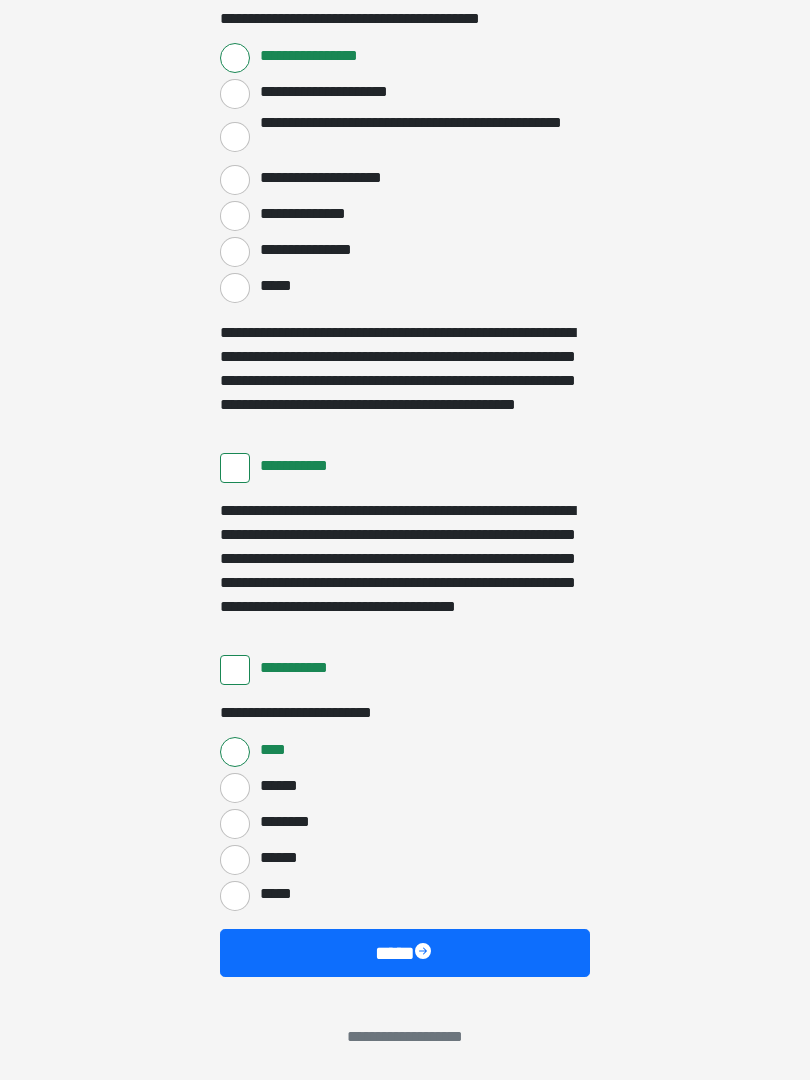 click at bounding box center (425, 953) 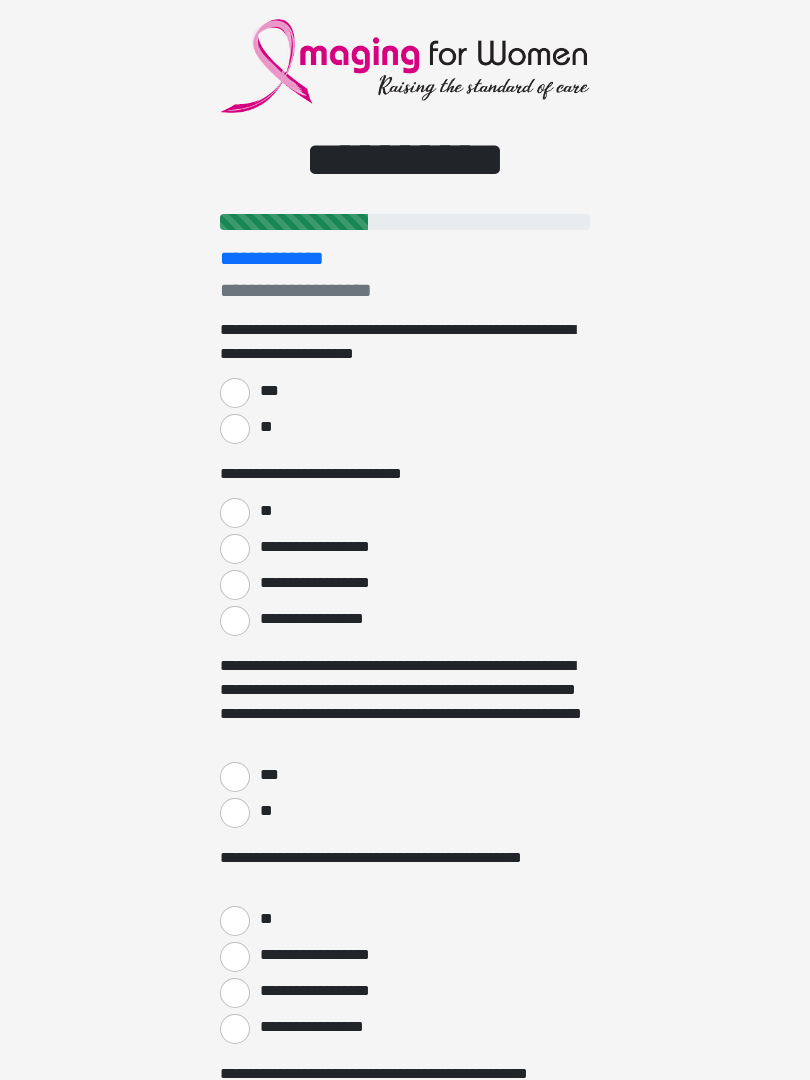 scroll, scrollTop: 0, scrollLeft: 0, axis: both 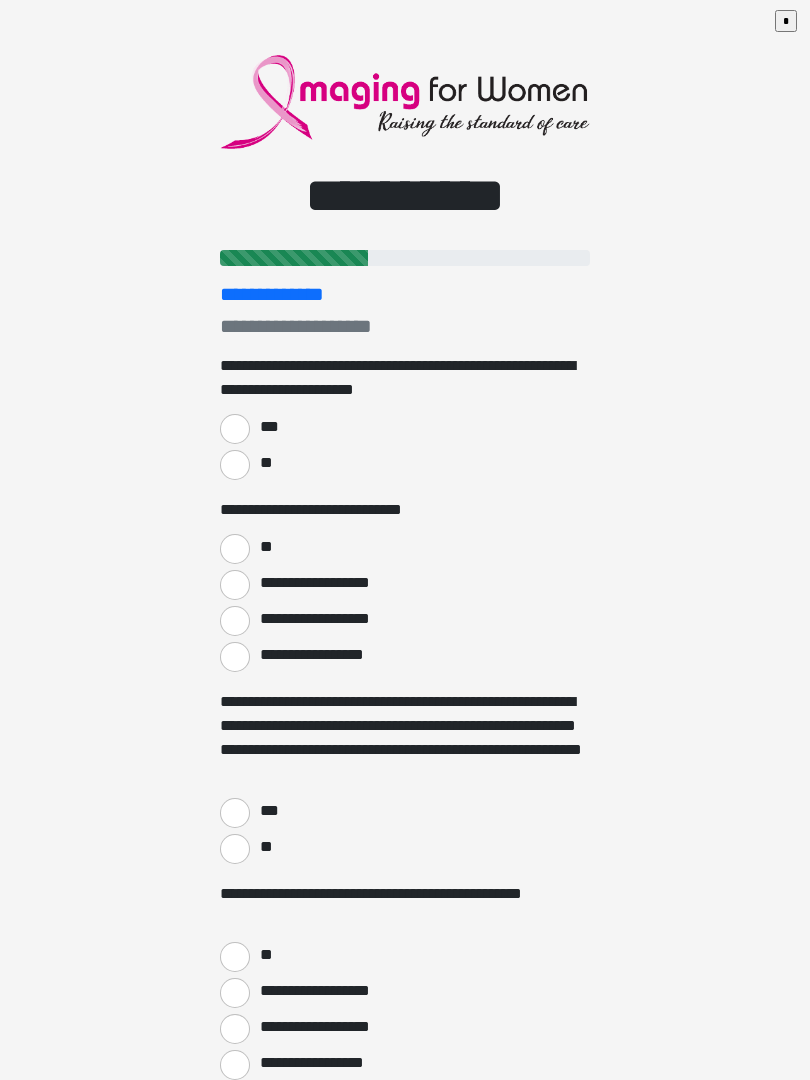 click on "***" at bounding box center (235, 429) 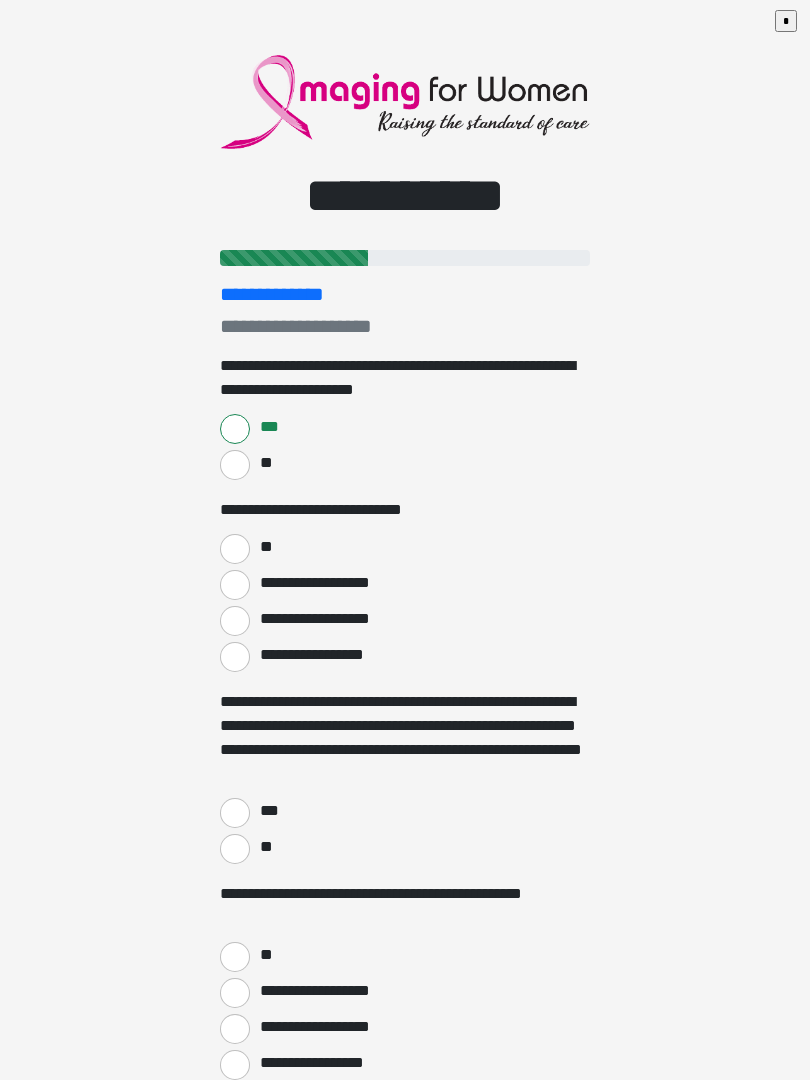 click on "**" at bounding box center (235, 549) 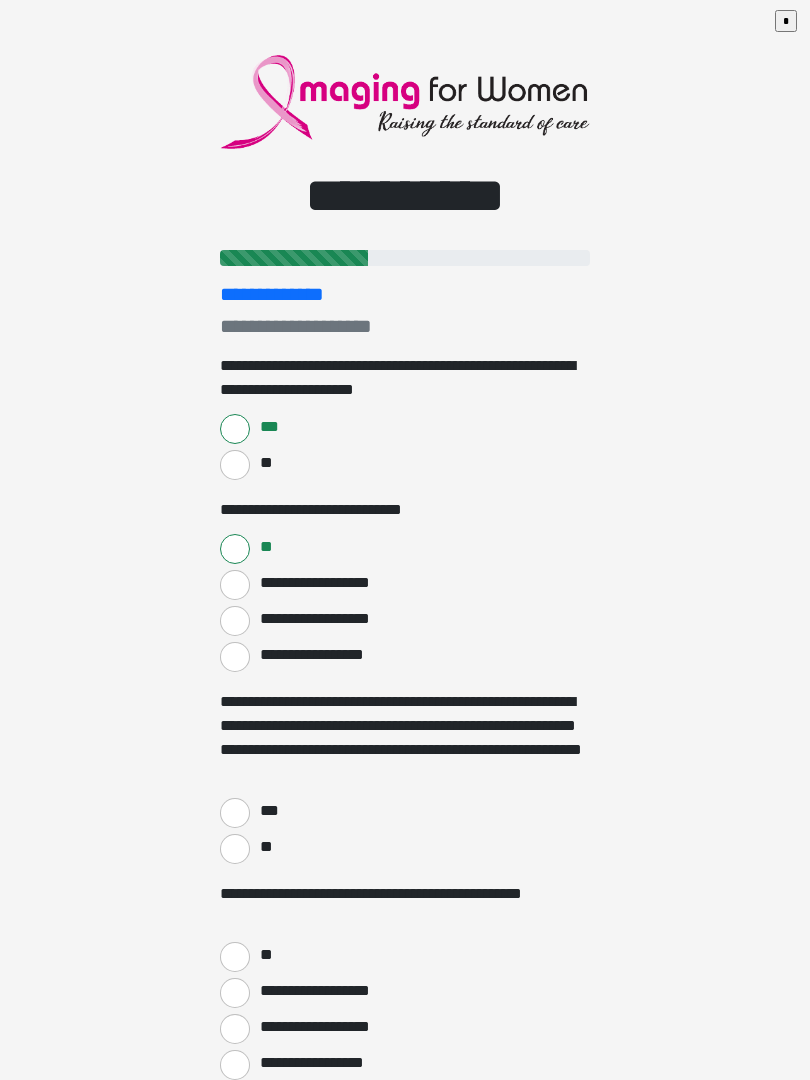 click on "***" at bounding box center (235, 813) 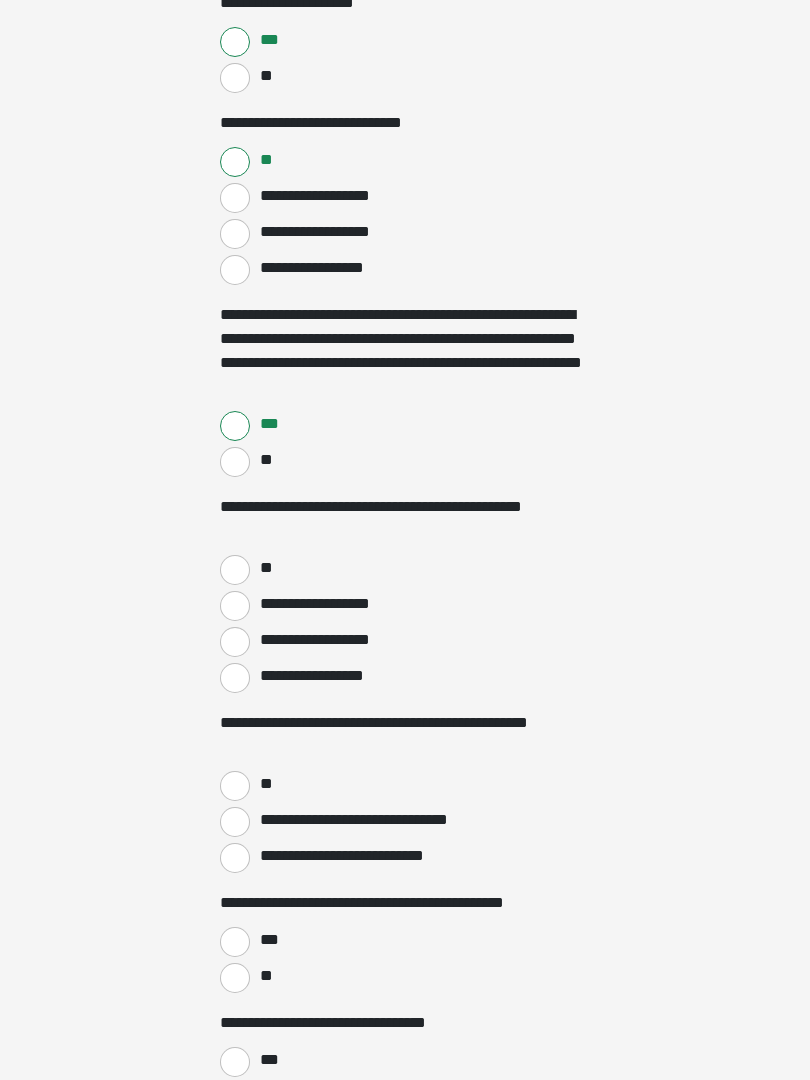 click on "**" at bounding box center [235, 570] 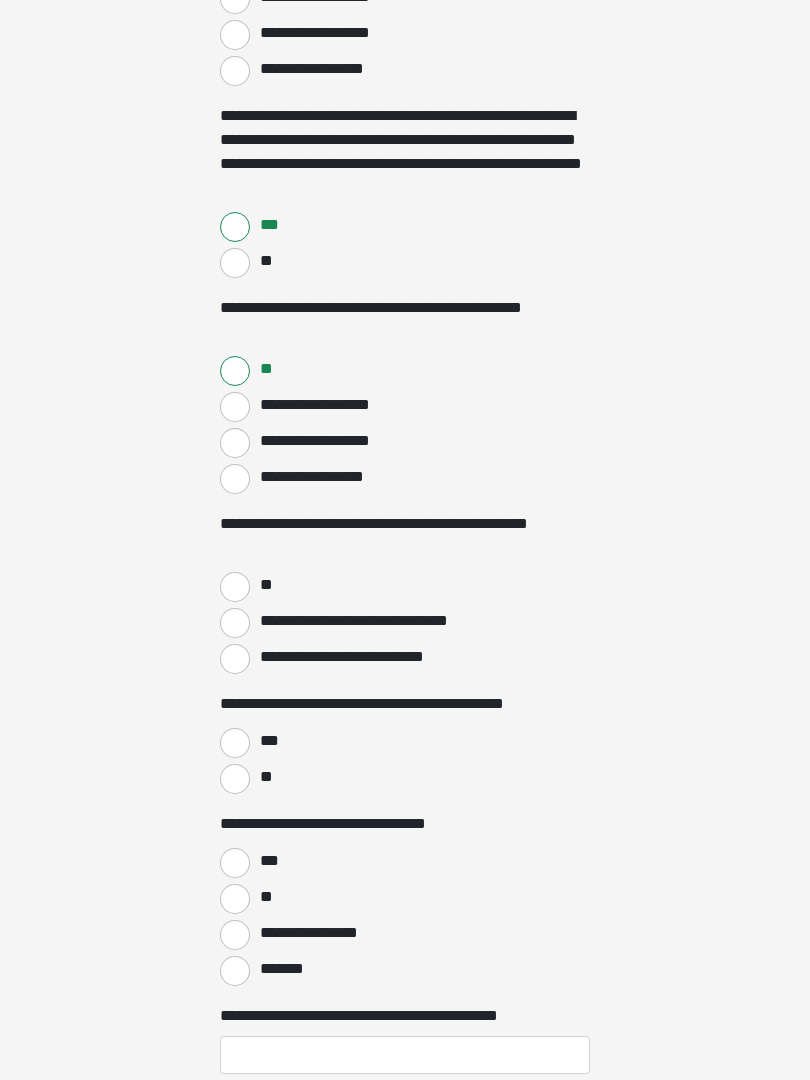 scroll, scrollTop: 610, scrollLeft: 0, axis: vertical 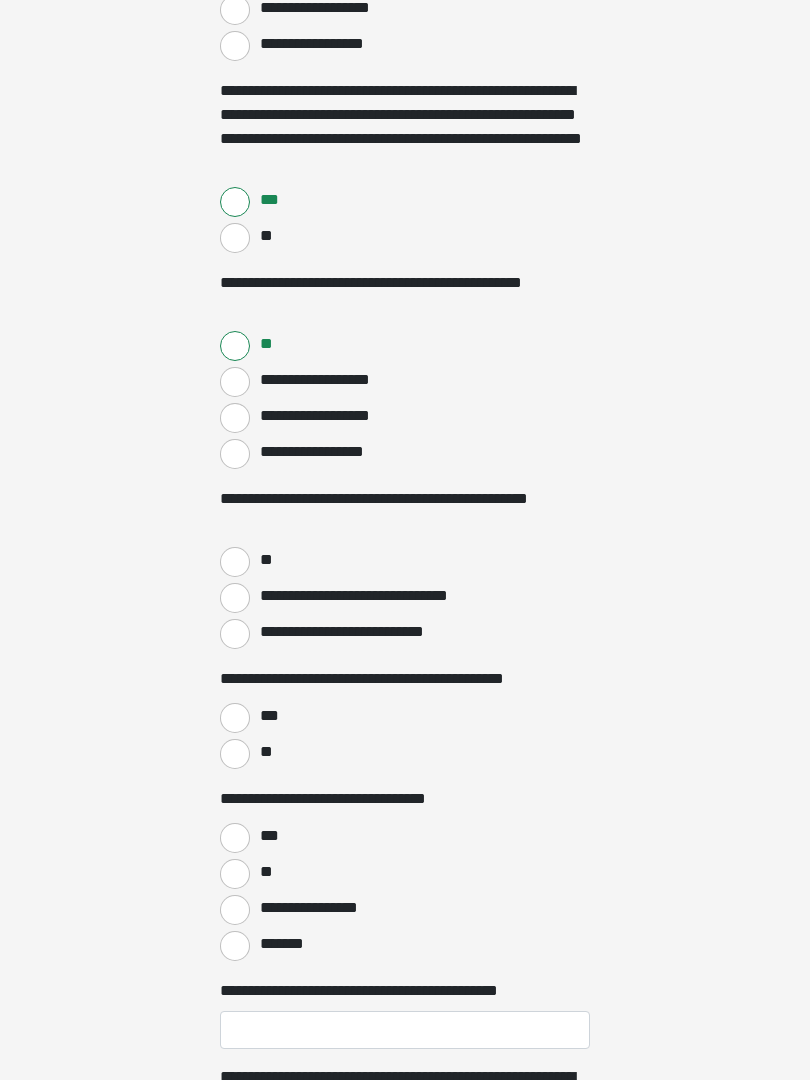 click on "**********" at bounding box center [235, 598] 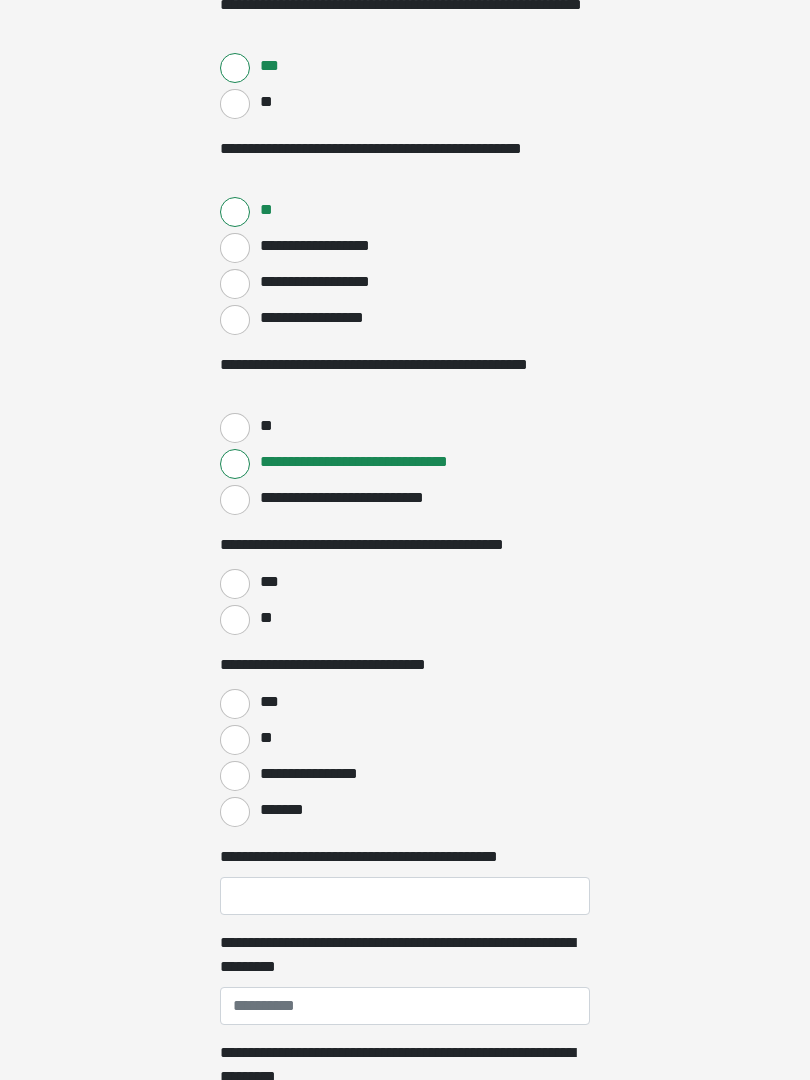 scroll, scrollTop: 764, scrollLeft: 0, axis: vertical 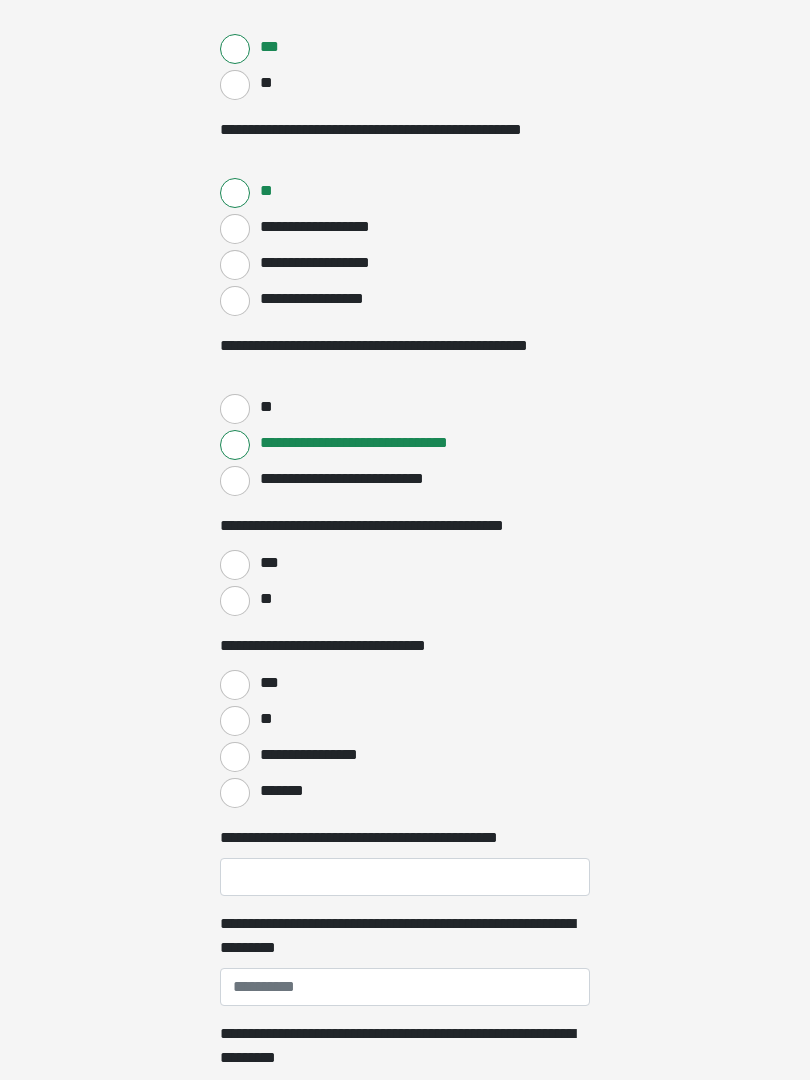 click on "***" at bounding box center (235, 565) 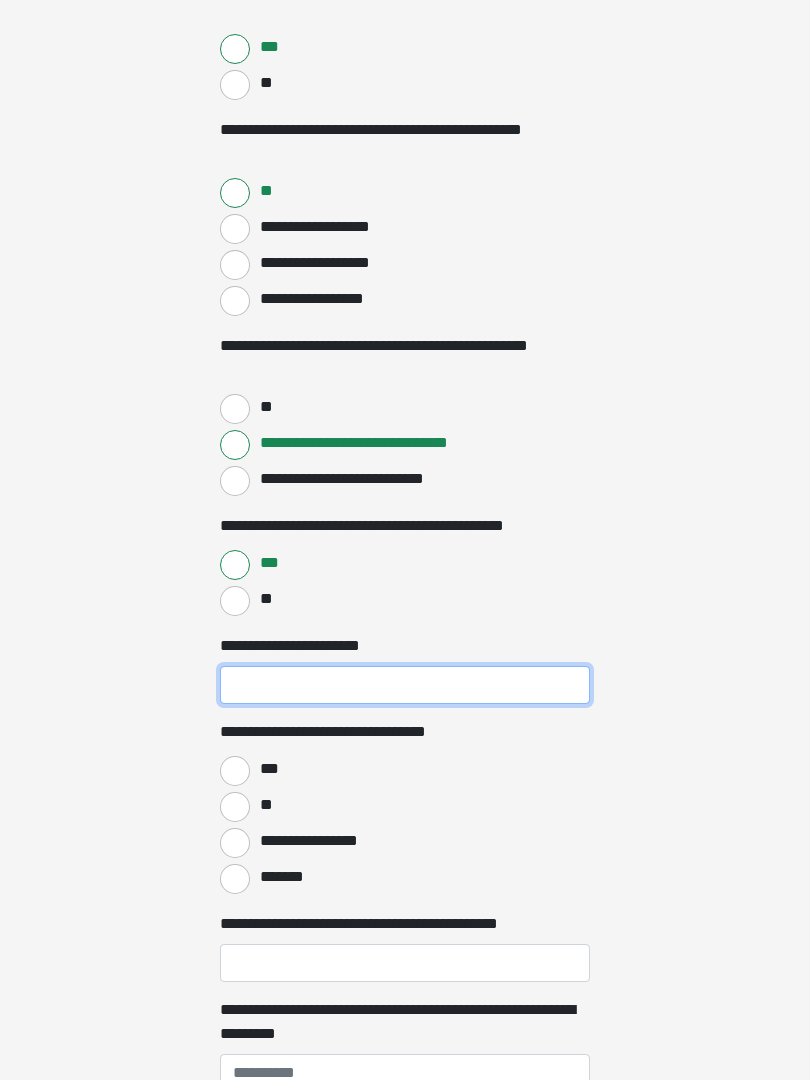 click on "**********" at bounding box center (405, 685) 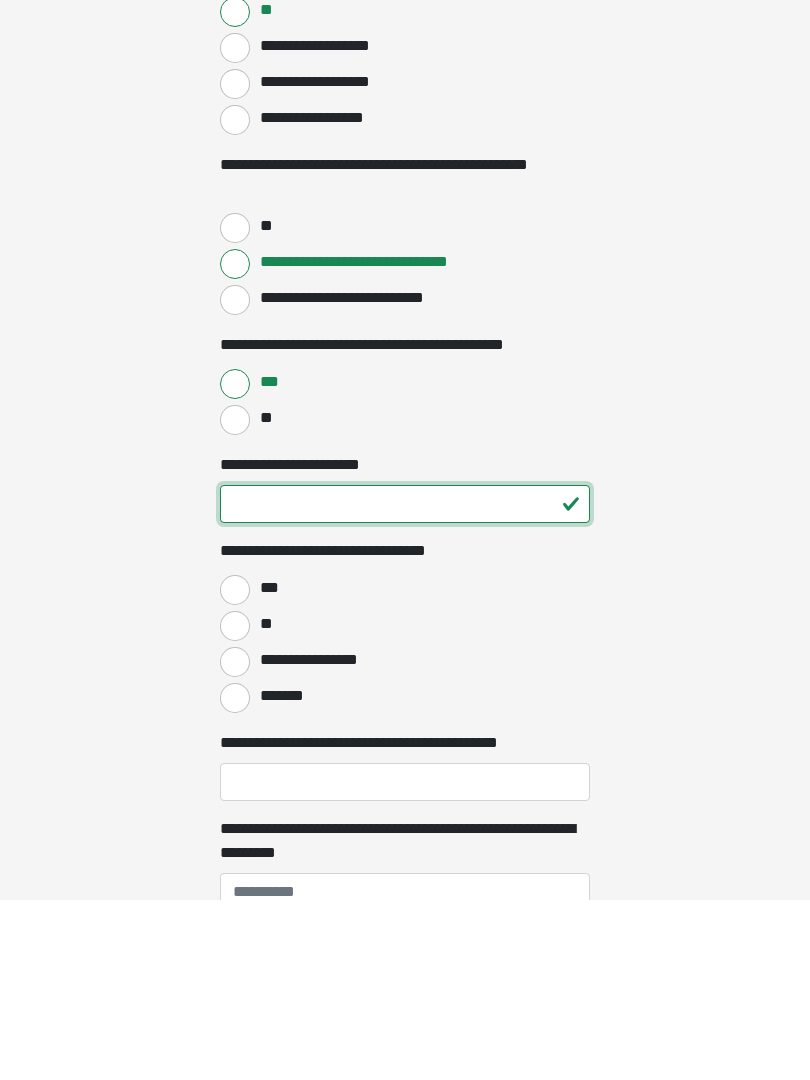 type on "**" 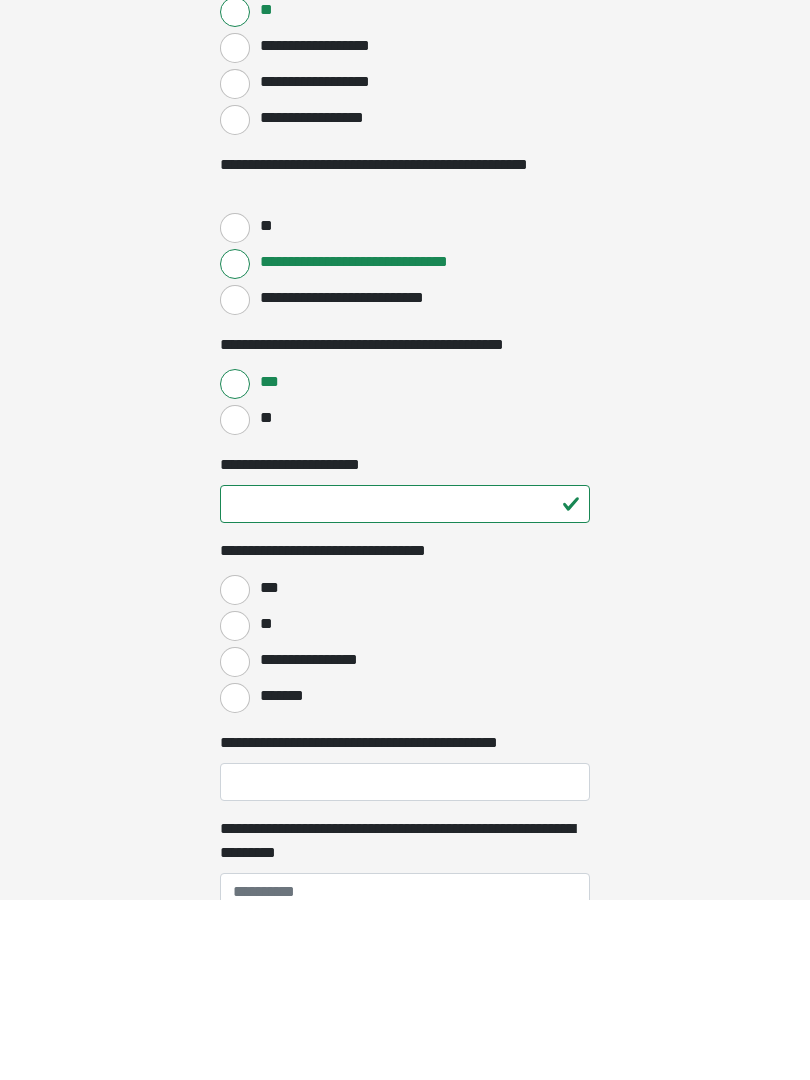 click on "***" at bounding box center (235, 771) 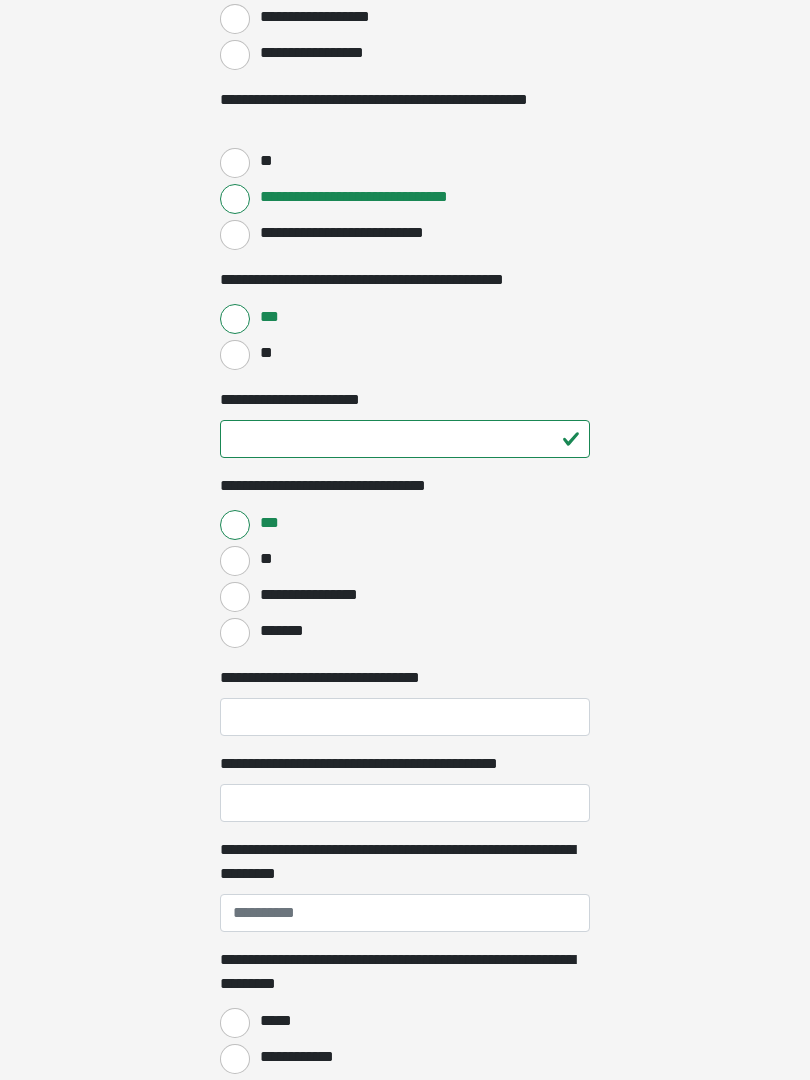 scroll, scrollTop: 1030, scrollLeft: 0, axis: vertical 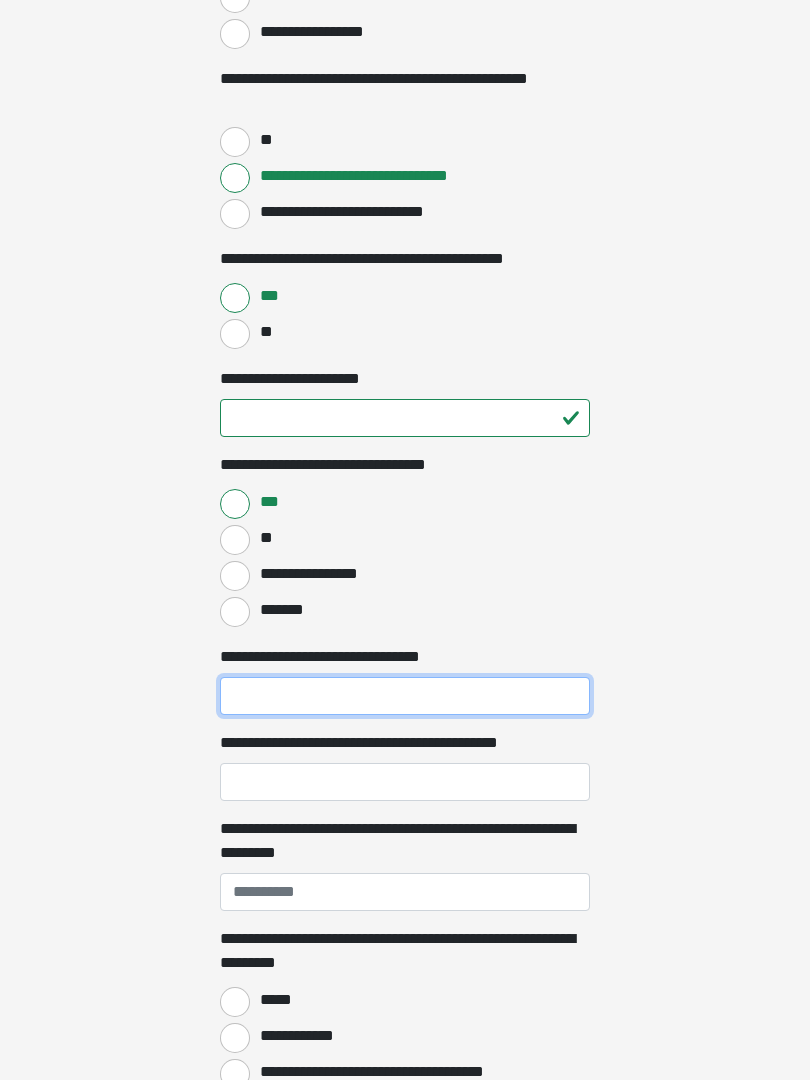 click on "**********" at bounding box center (405, 697) 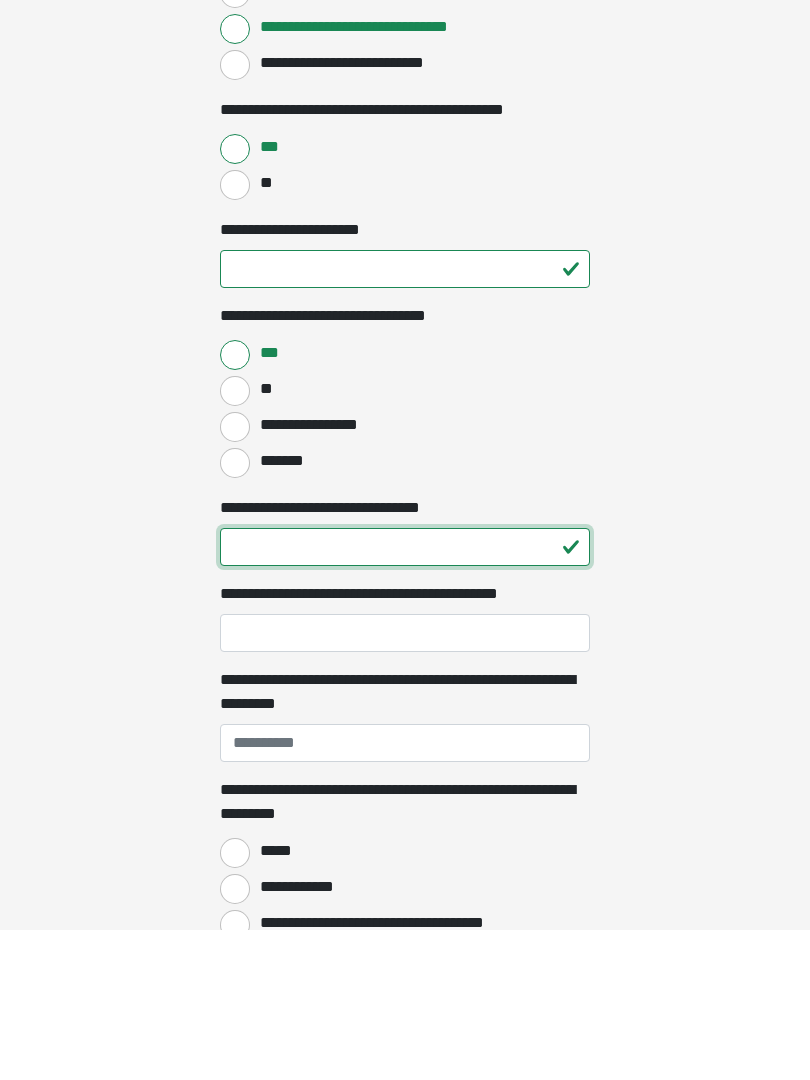 type on "**" 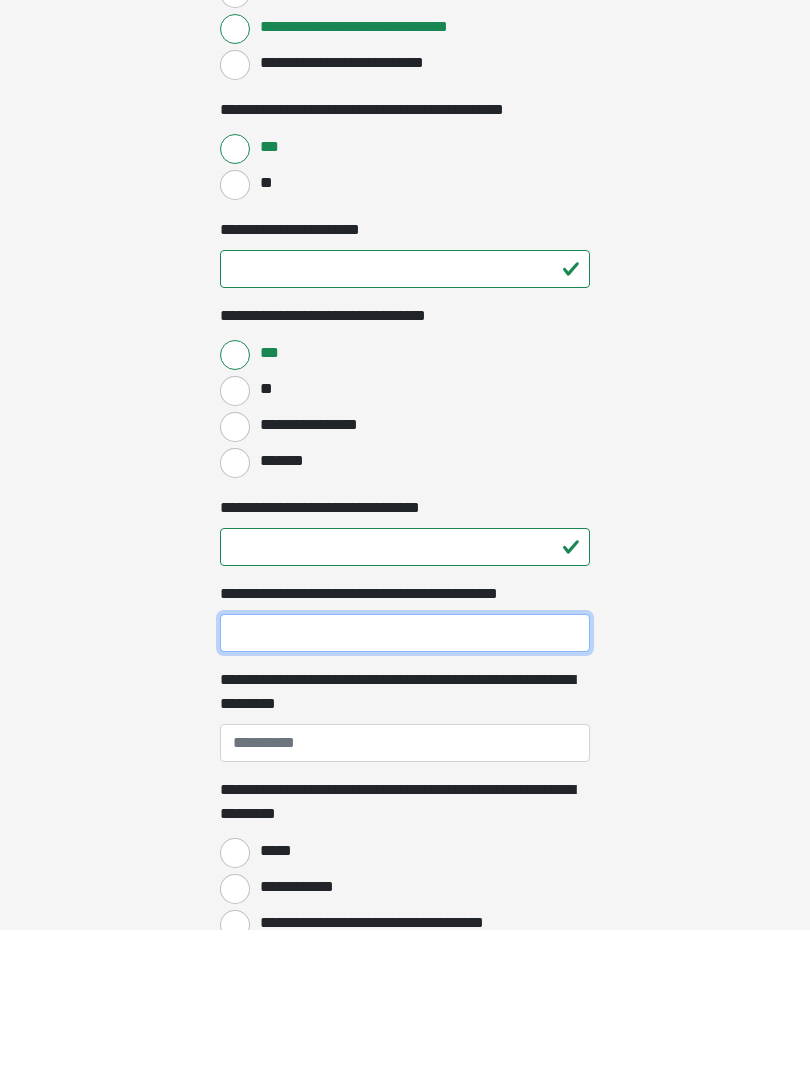 click on "**********" at bounding box center (405, 783) 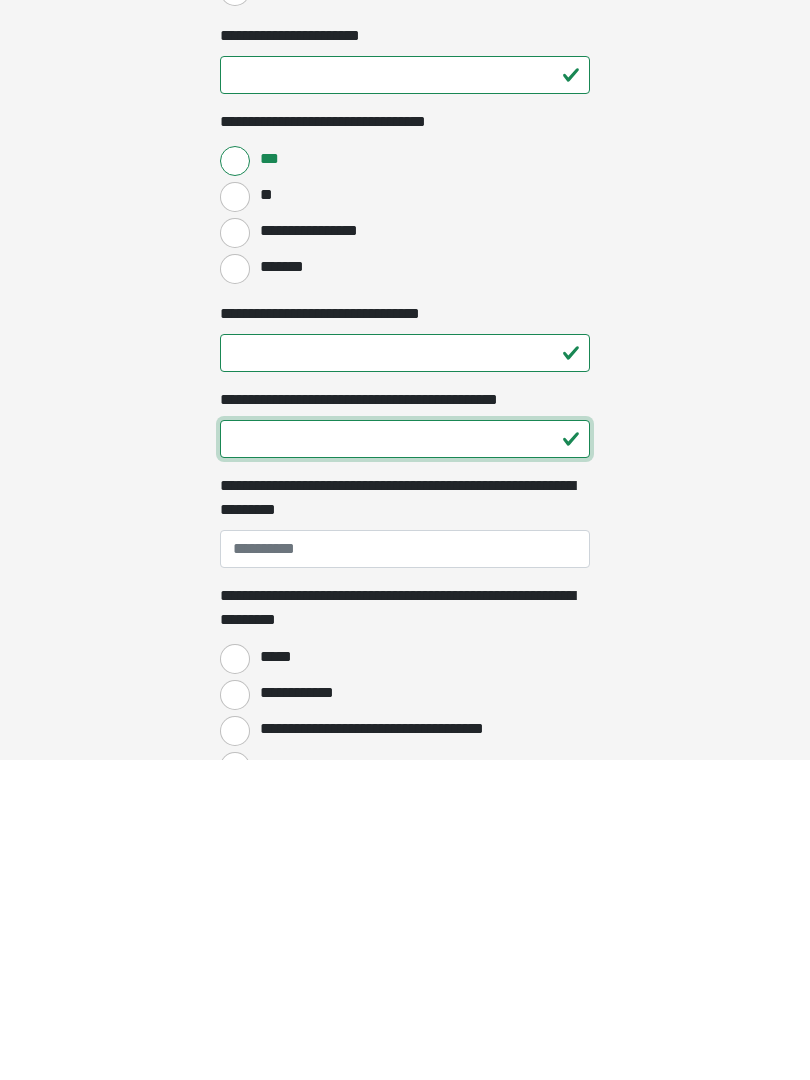 scroll, scrollTop: 1058, scrollLeft: 0, axis: vertical 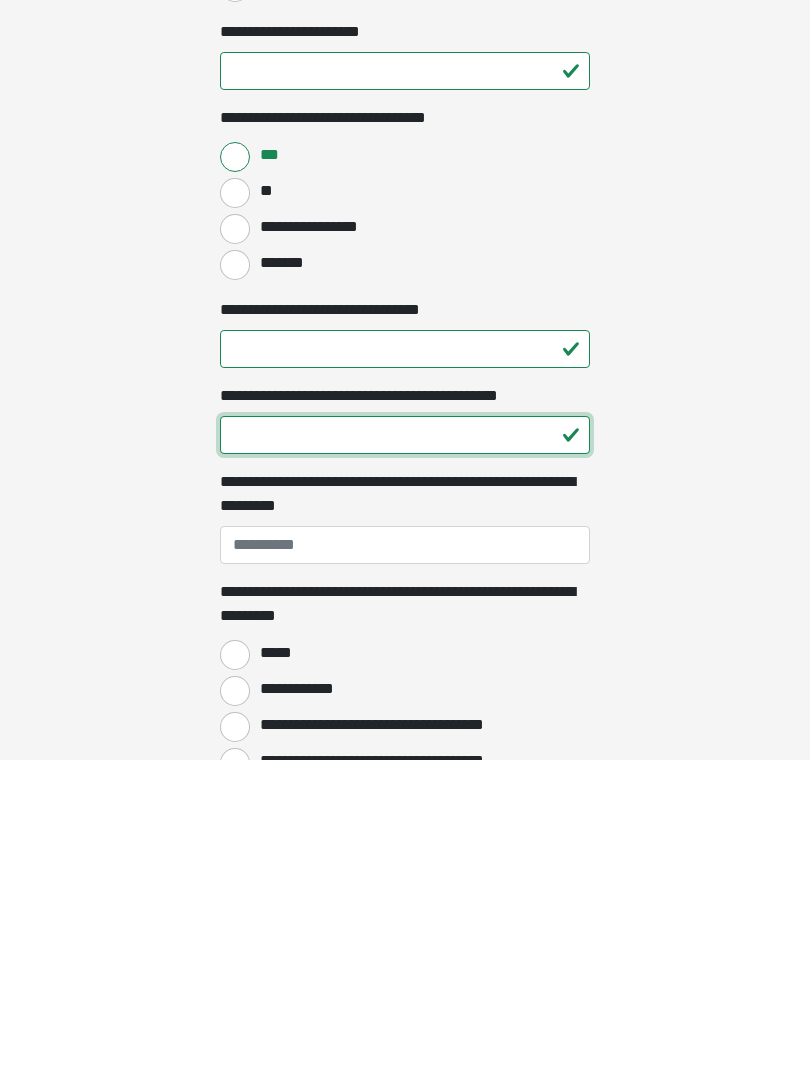 type on "**" 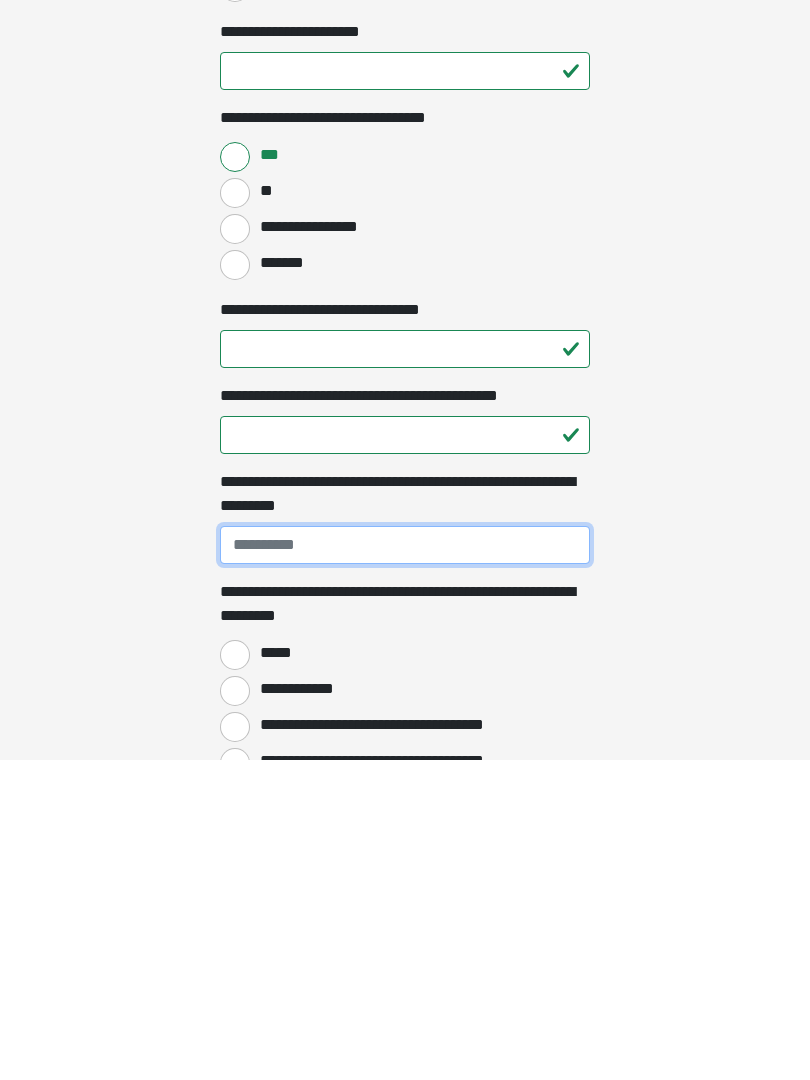 click on "**********" at bounding box center [405, 865] 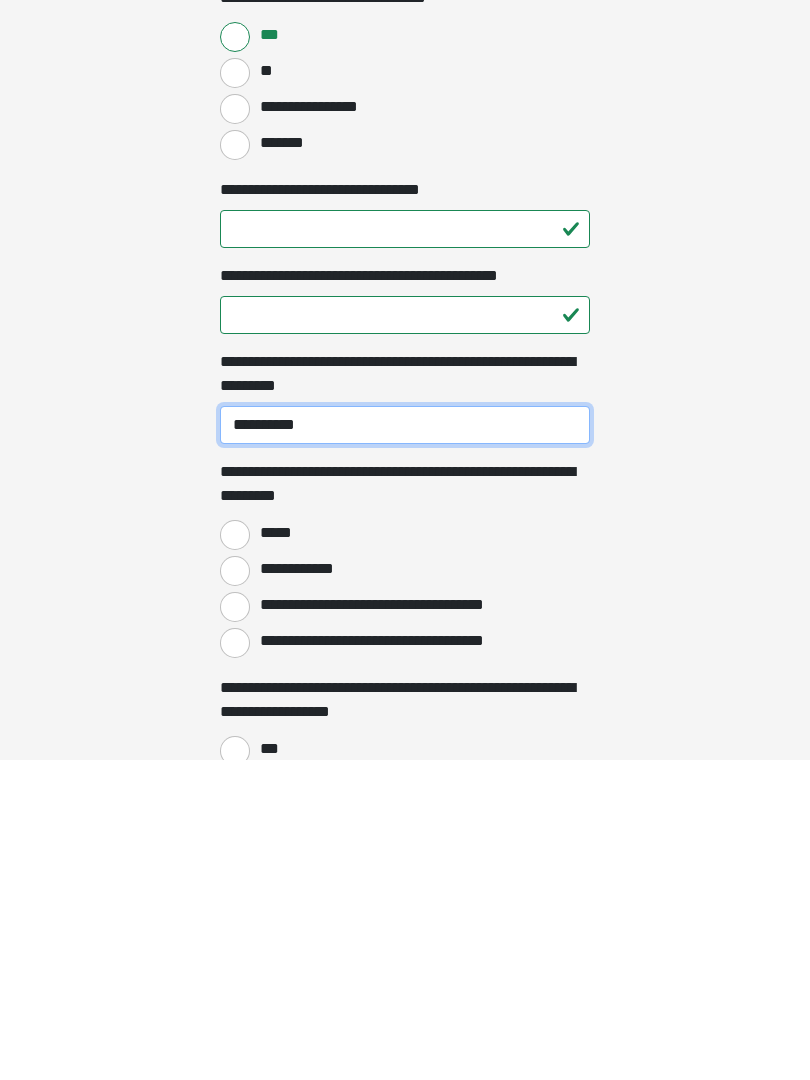 scroll, scrollTop: 1179, scrollLeft: 0, axis: vertical 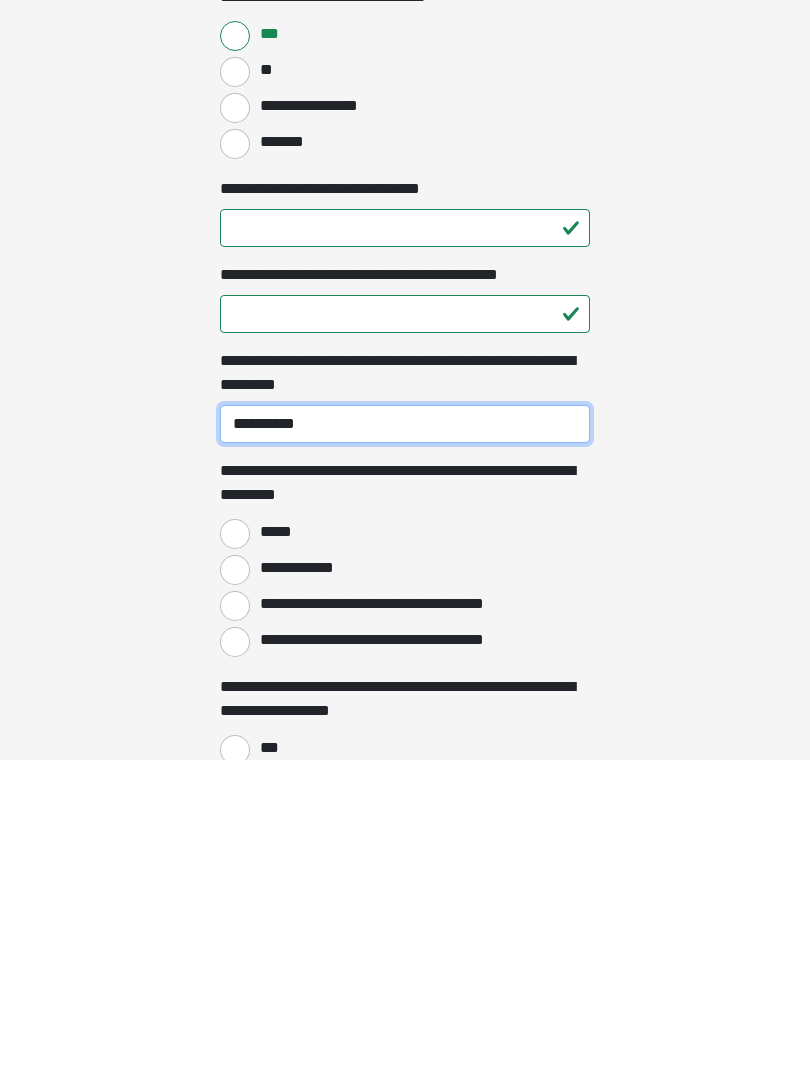 type on "**********" 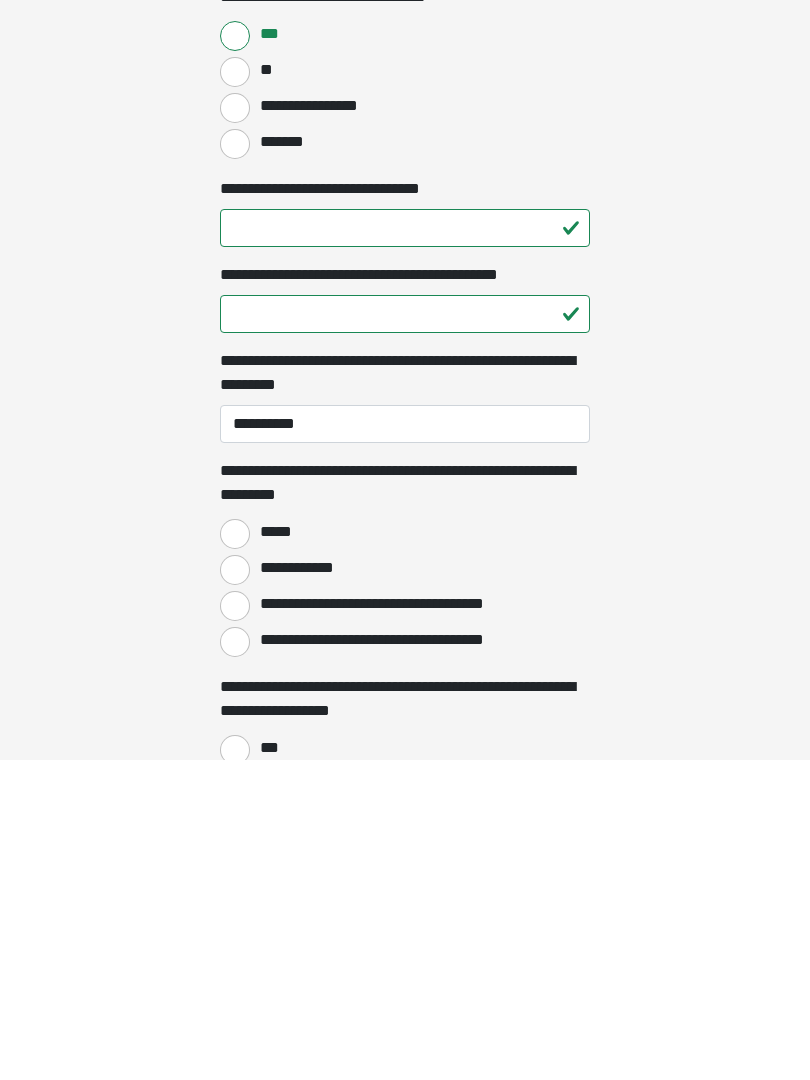 click on "*****" at bounding box center (235, 854) 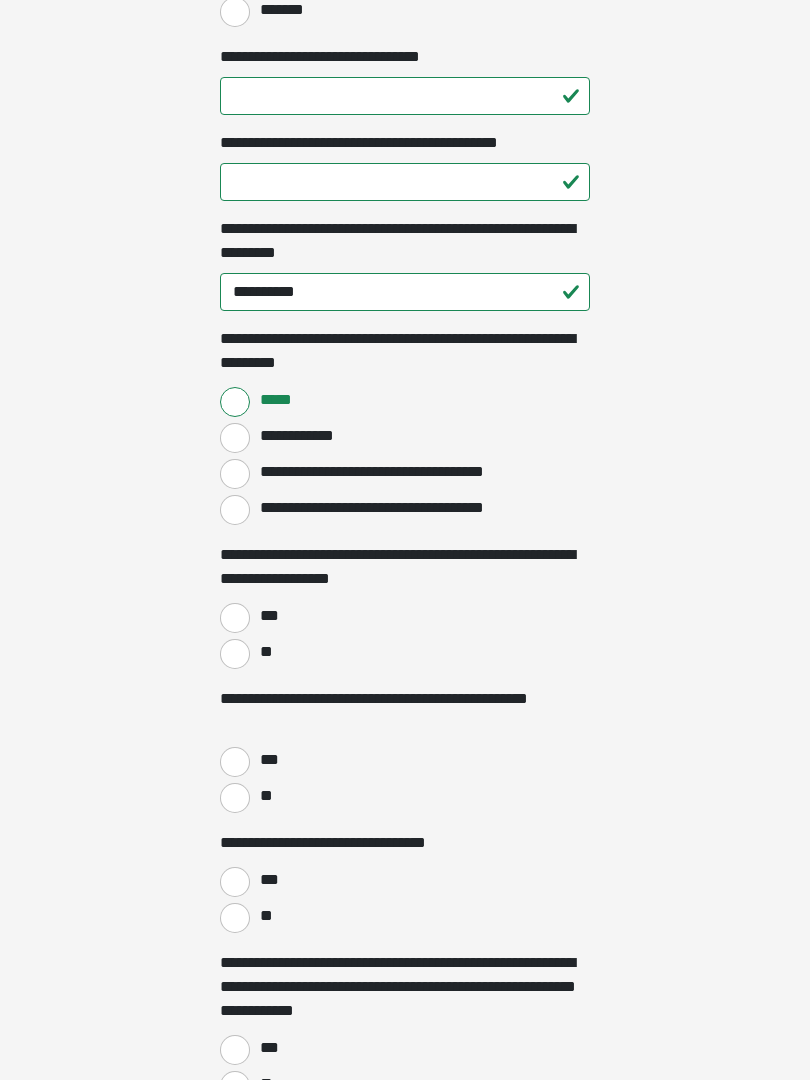 scroll, scrollTop: 1631, scrollLeft: 0, axis: vertical 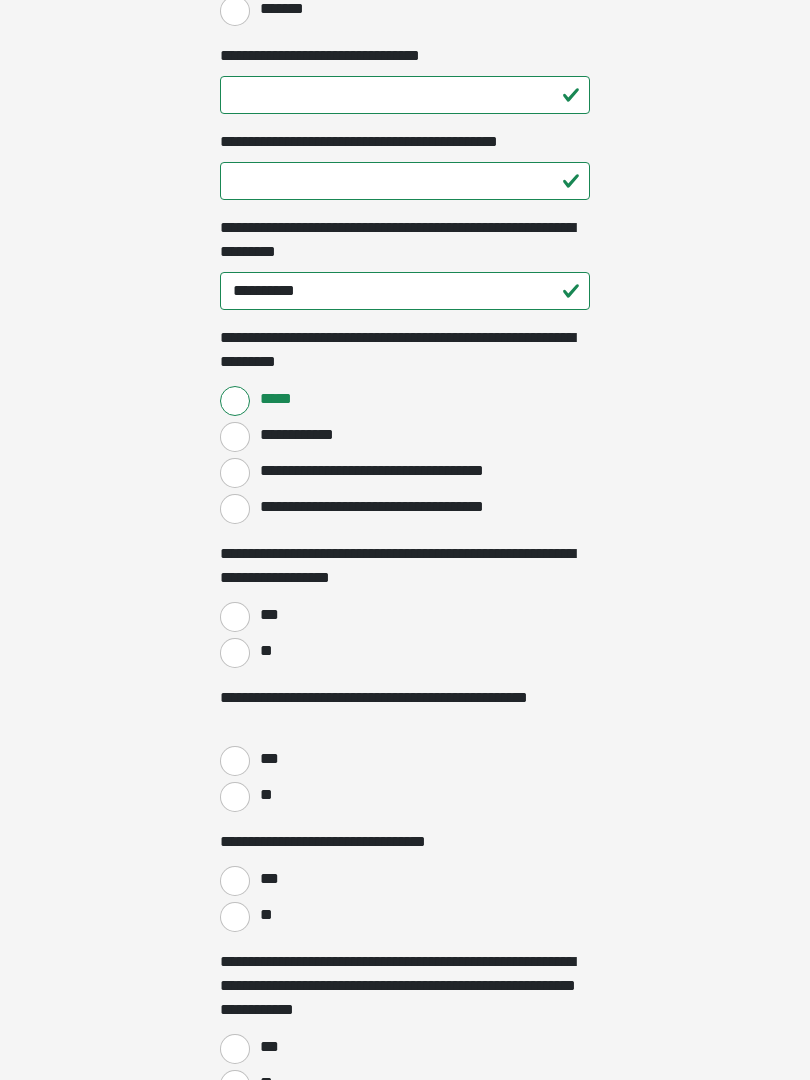 click on "***" at bounding box center [235, 618] 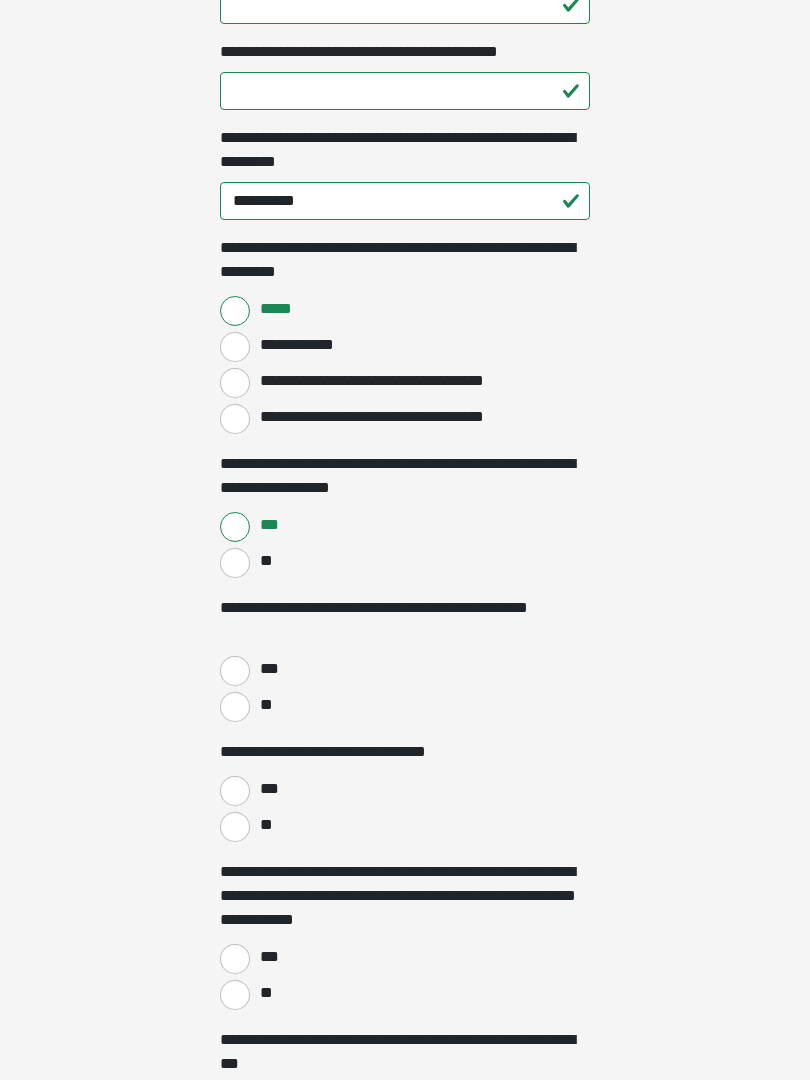 scroll, scrollTop: 1731, scrollLeft: 0, axis: vertical 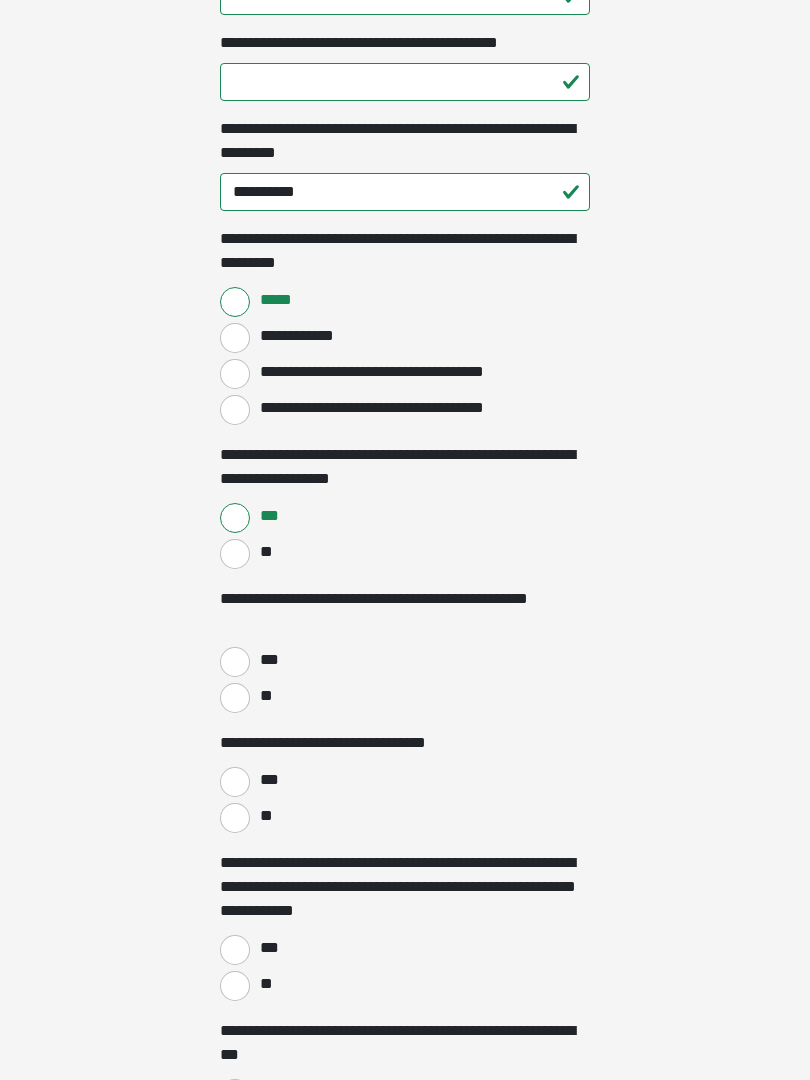 click on "**" at bounding box center (235, 698) 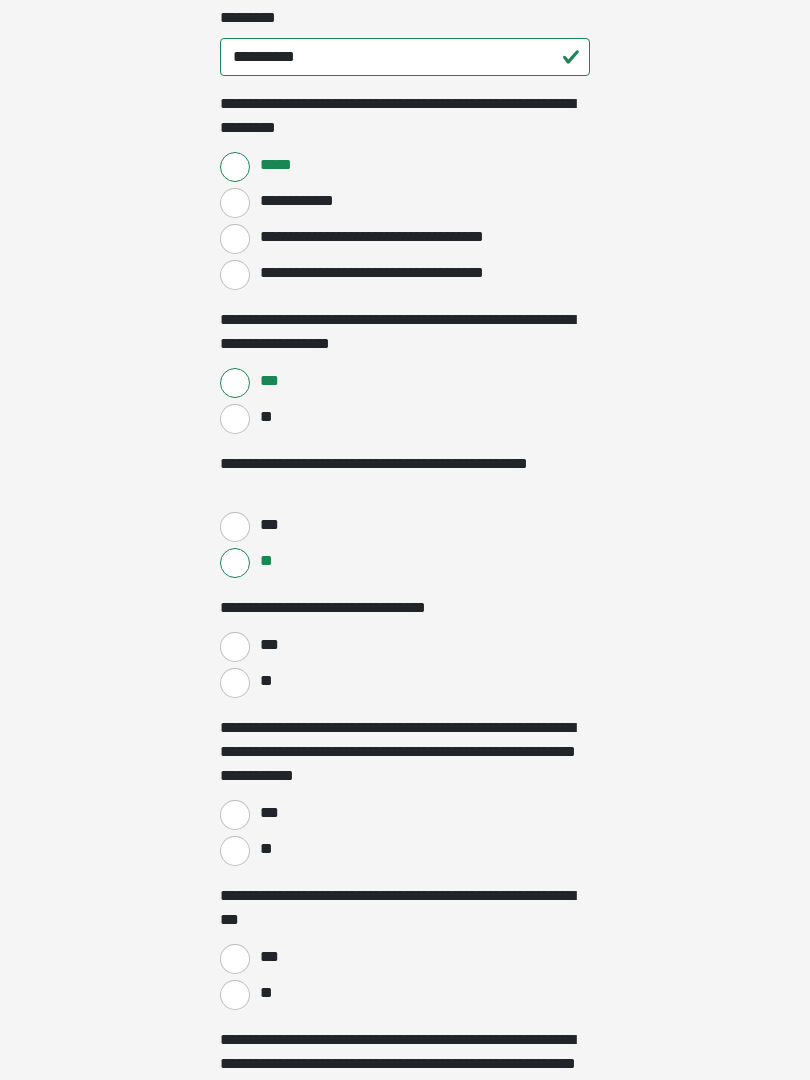 scroll, scrollTop: 1865, scrollLeft: 0, axis: vertical 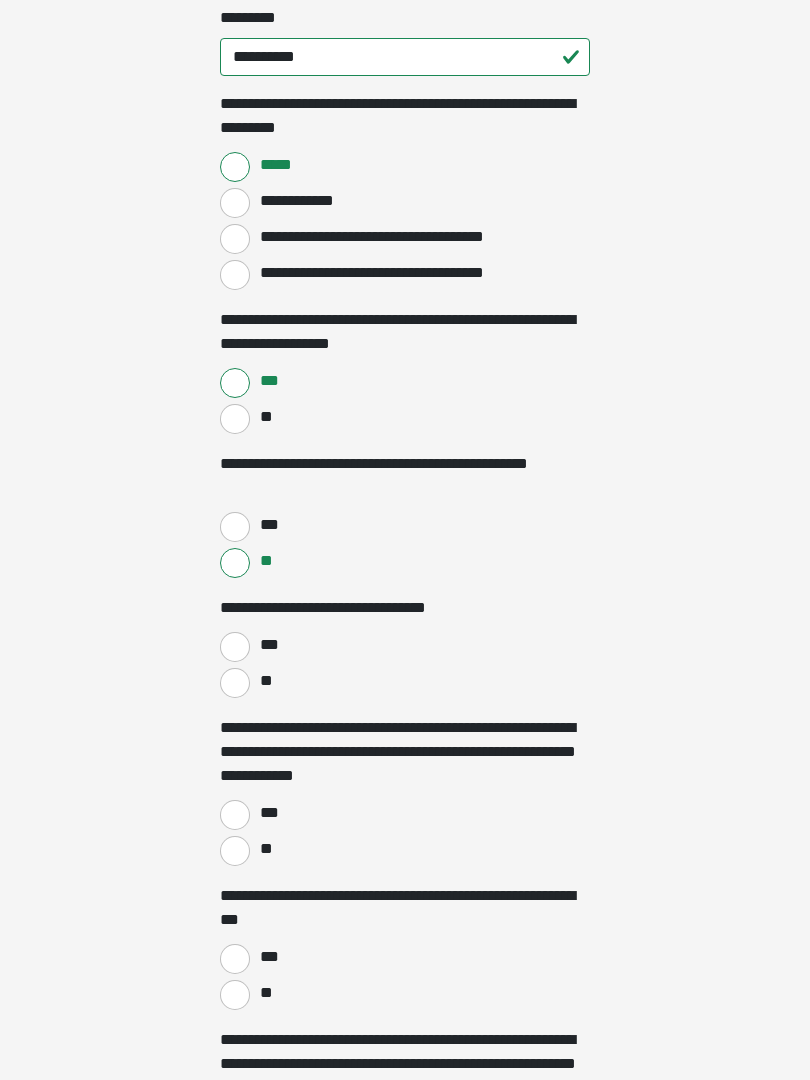 click on "**" at bounding box center (235, 683) 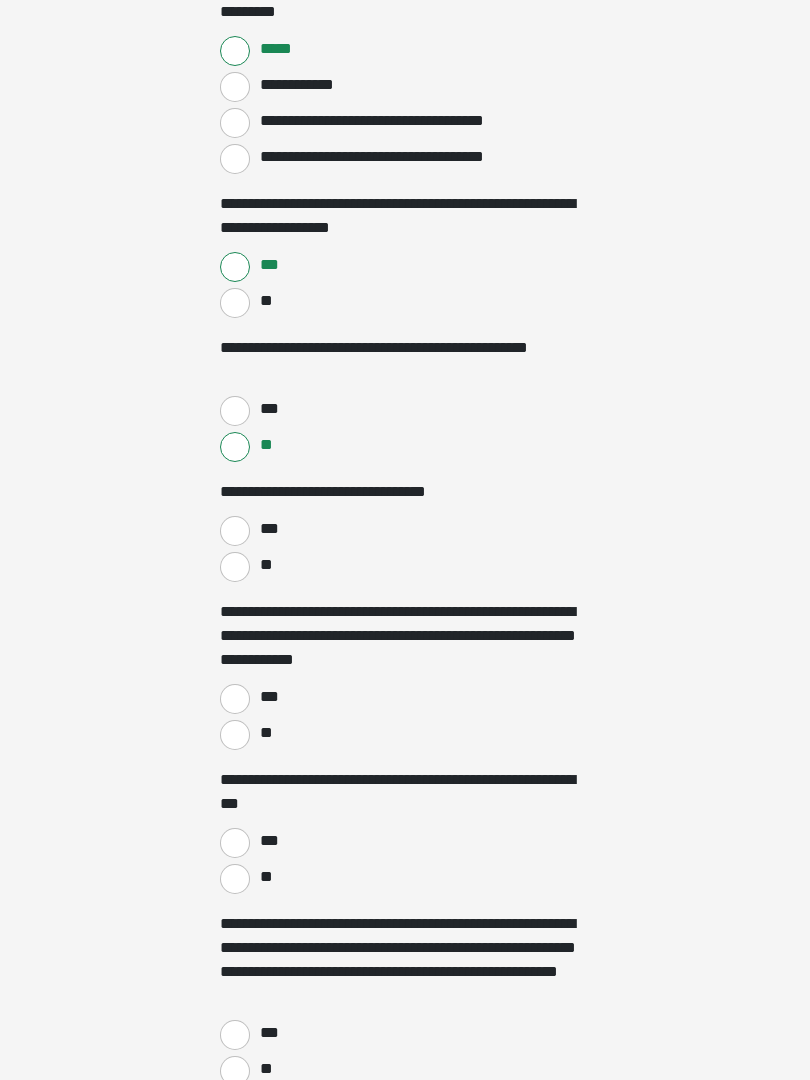 scroll, scrollTop: 1998, scrollLeft: 0, axis: vertical 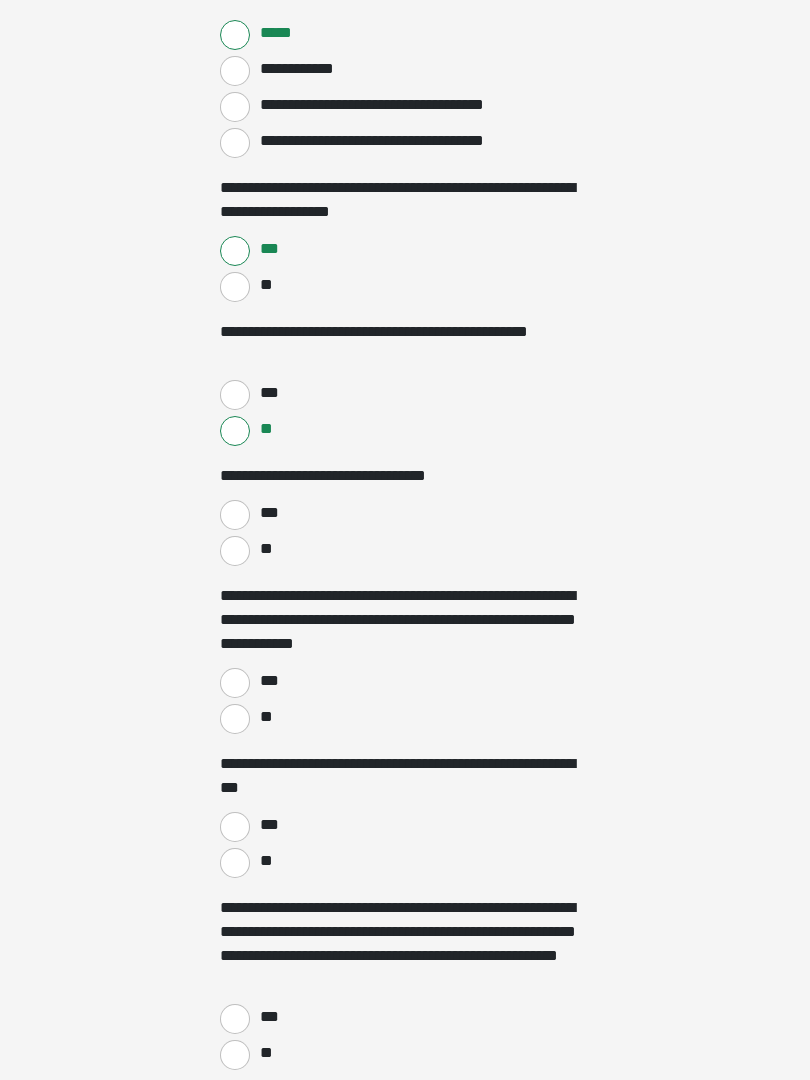 click on "**" at bounding box center [235, 719] 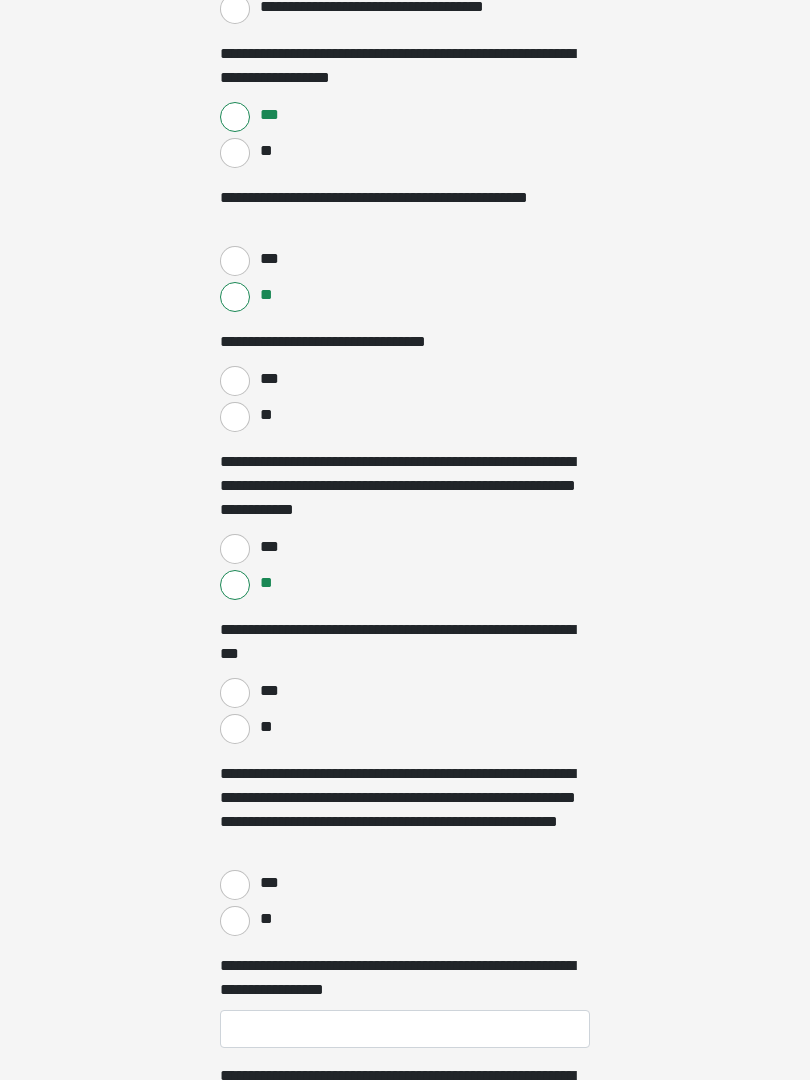 scroll, scrollTop: 2132, scrollLeft: 0, axis: vertical 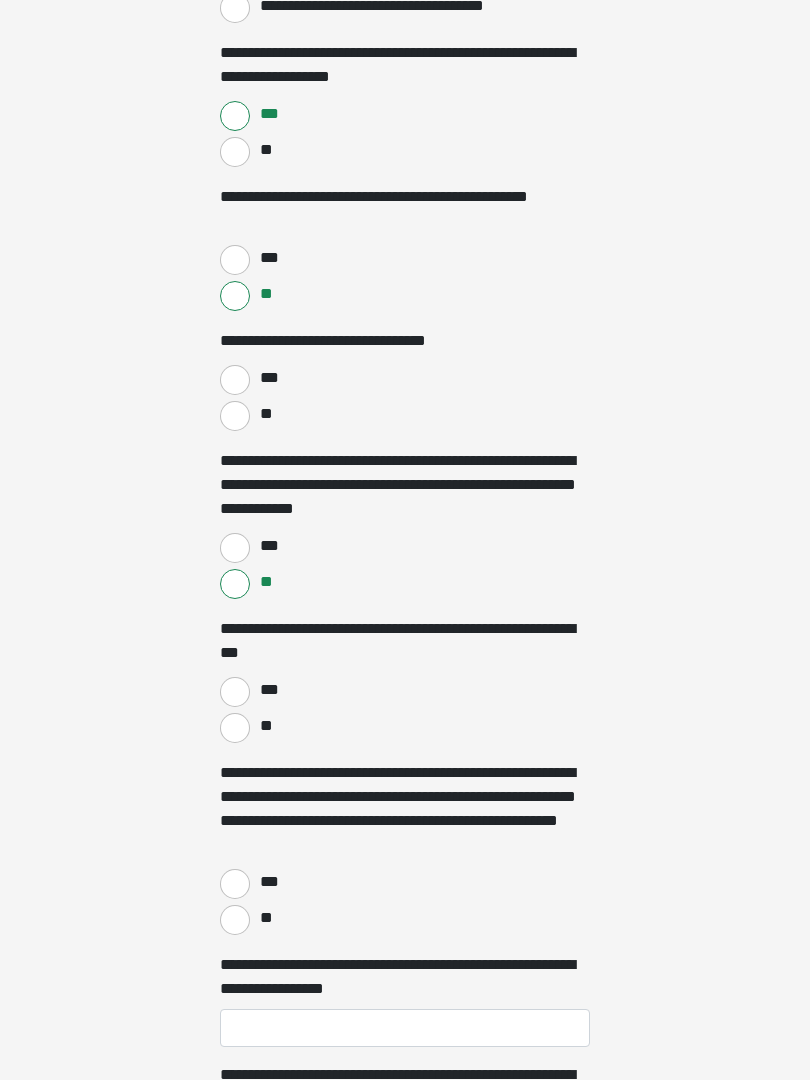 click on "**" at bounding box center (235, 728) 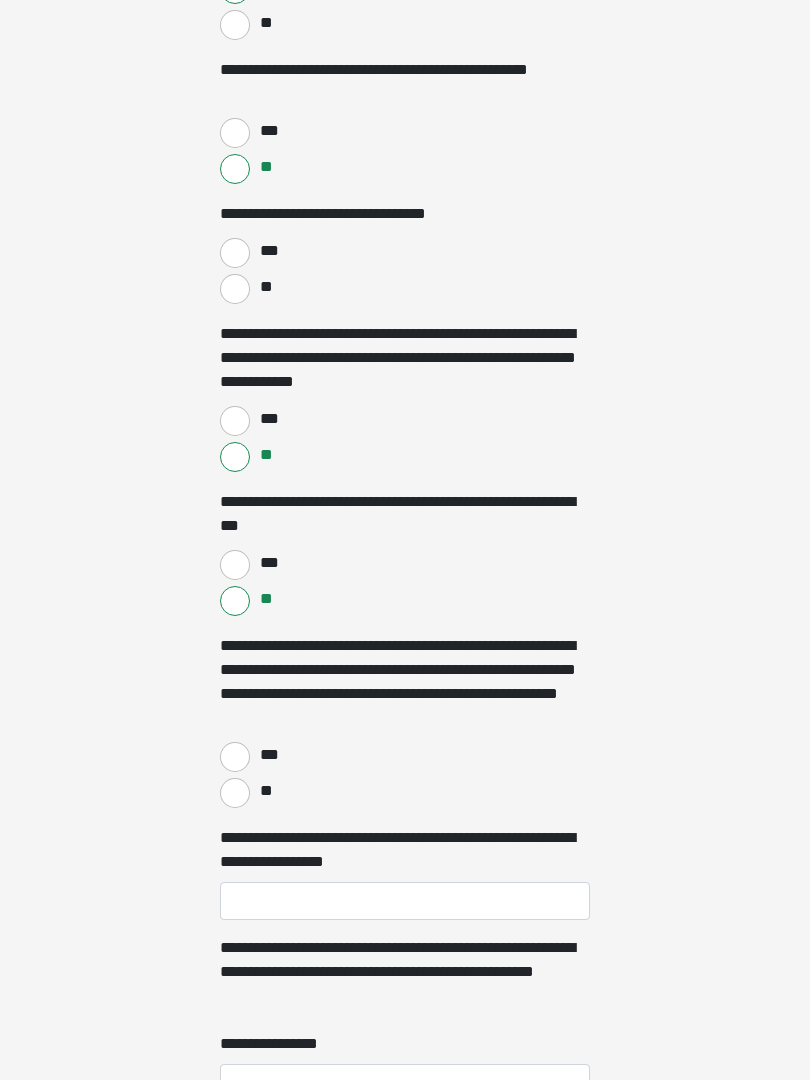 scroll, scrollTop: 2263, scrollLeft: 0, axis: vertical 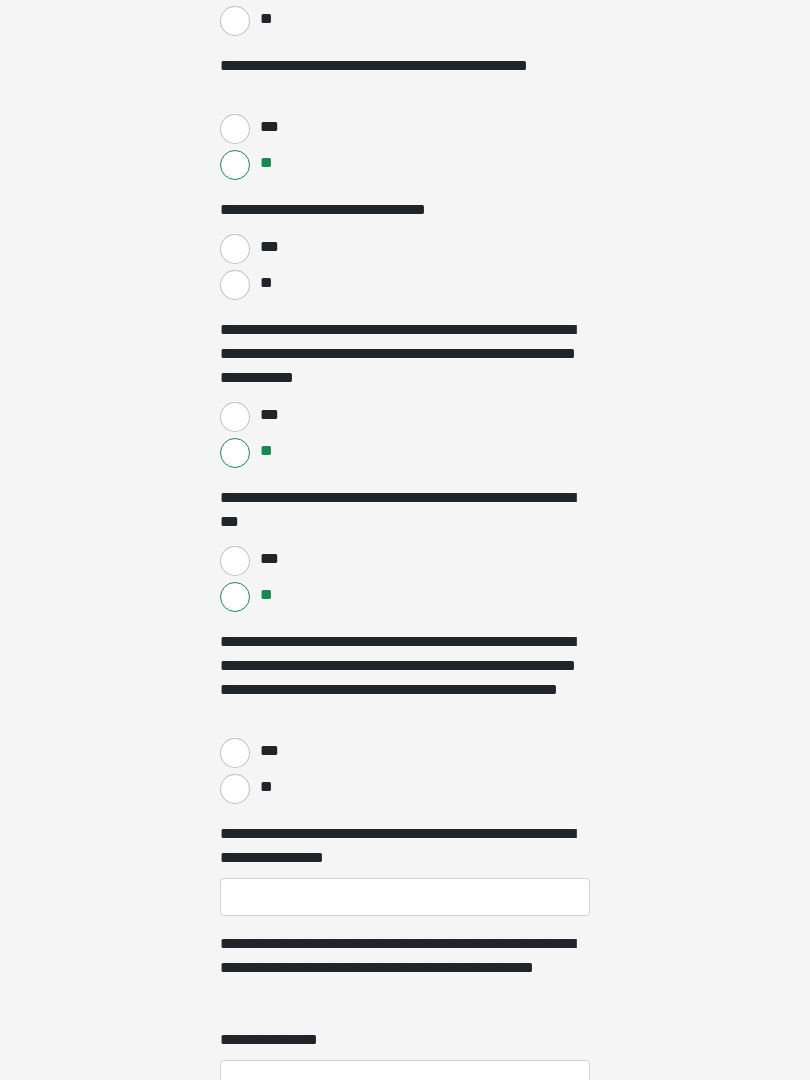 click on "**" at bounding box center (235, 790) 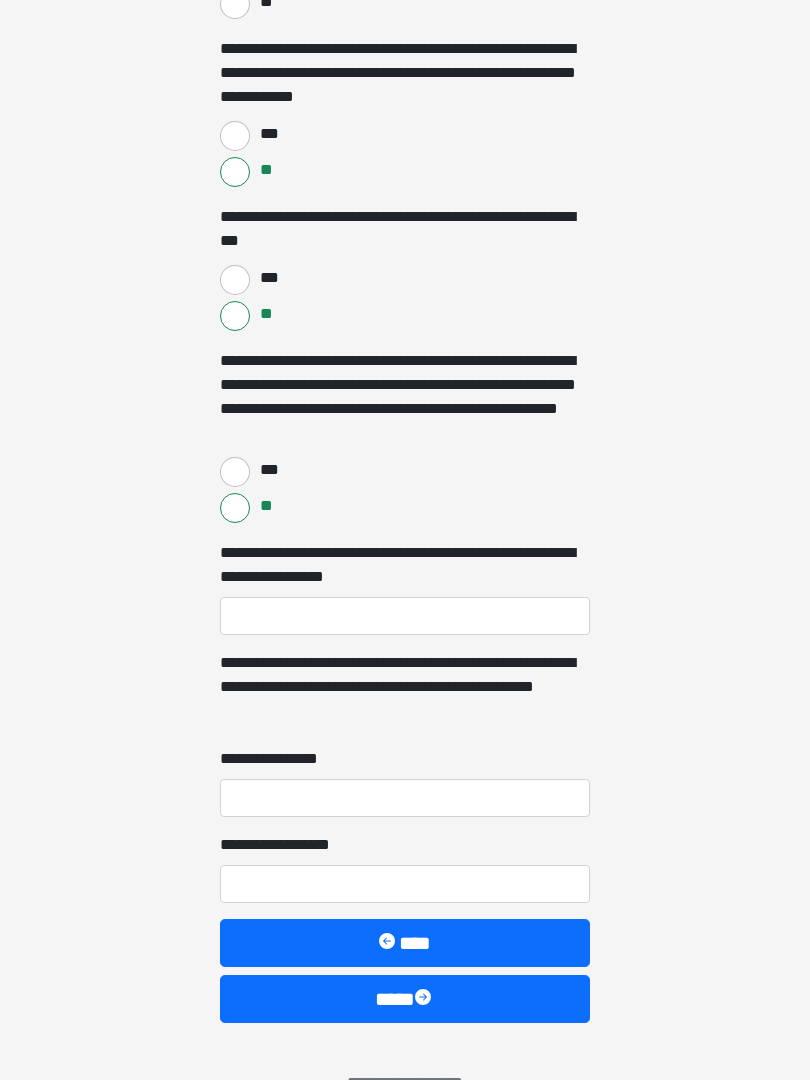 scroll, scrollTop: 2548, scrollLeft: 0, axis: vertical 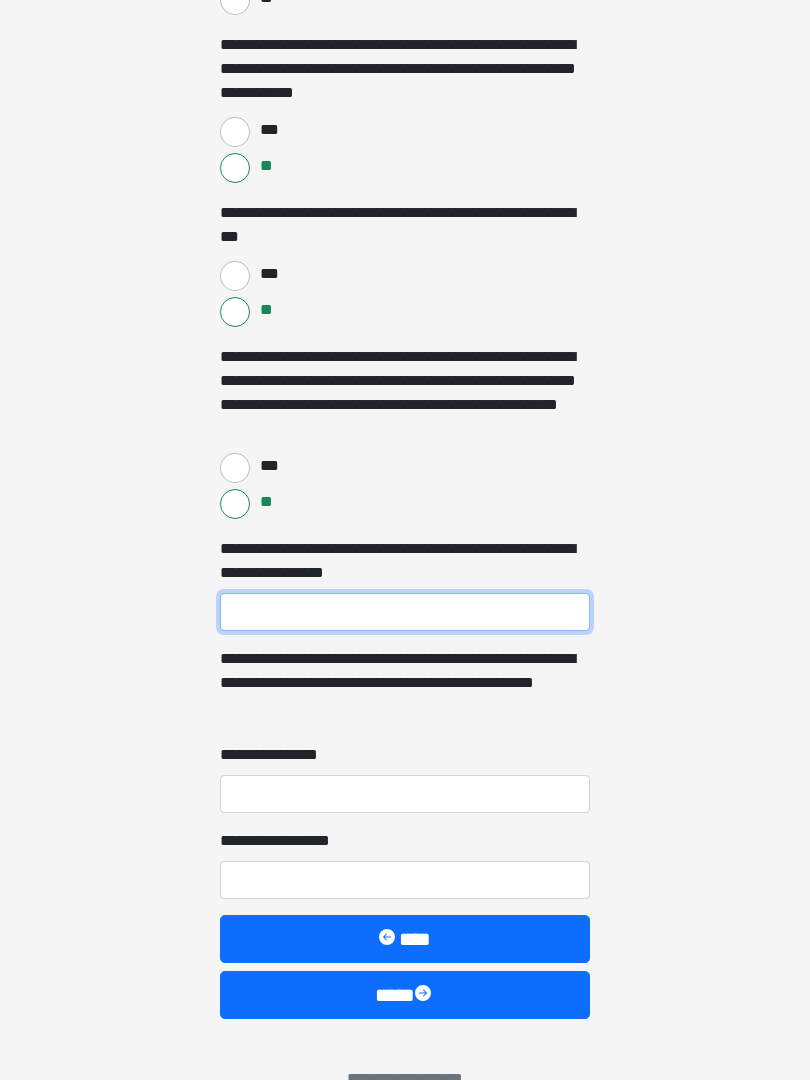 click on "**********" at bounding box center [405, 613] 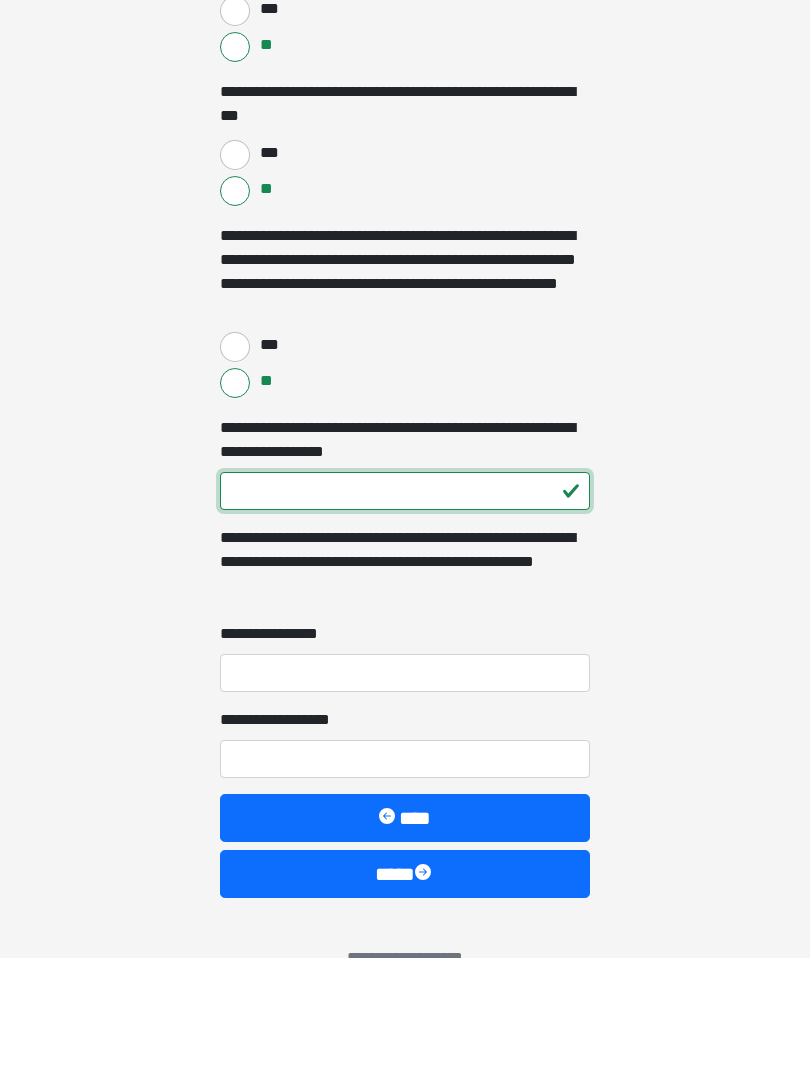 type on "***" 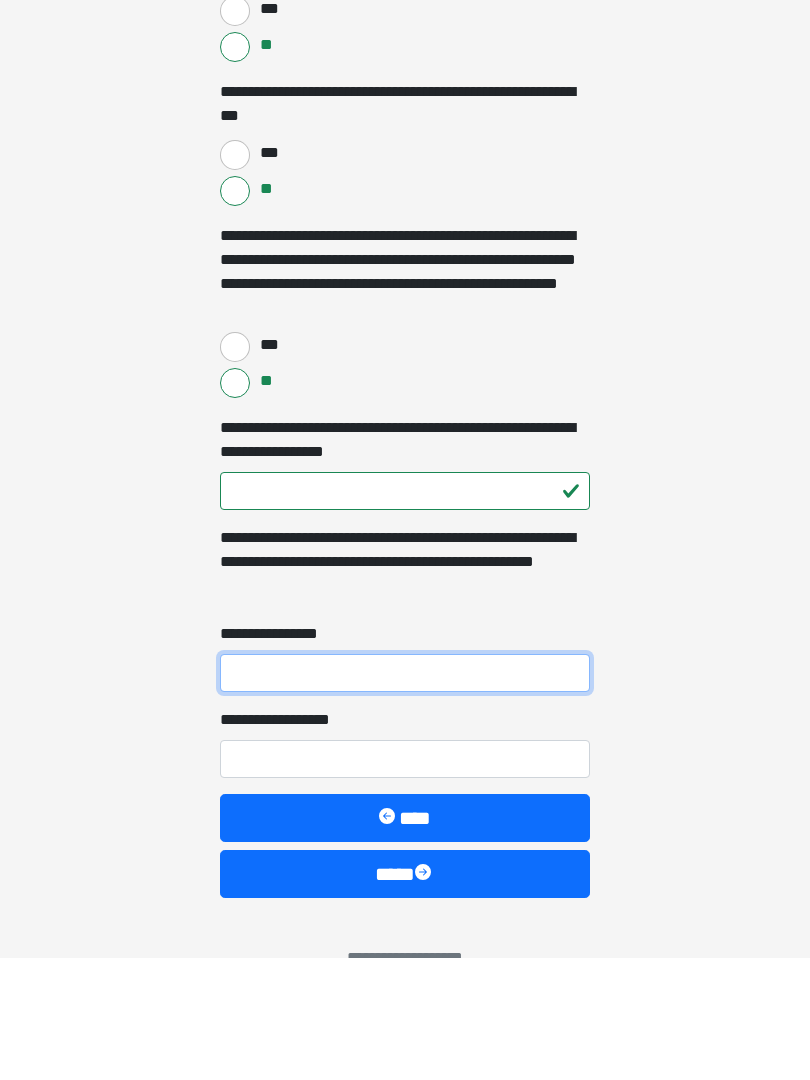 click on "**********" at bounding box center [405, 795] 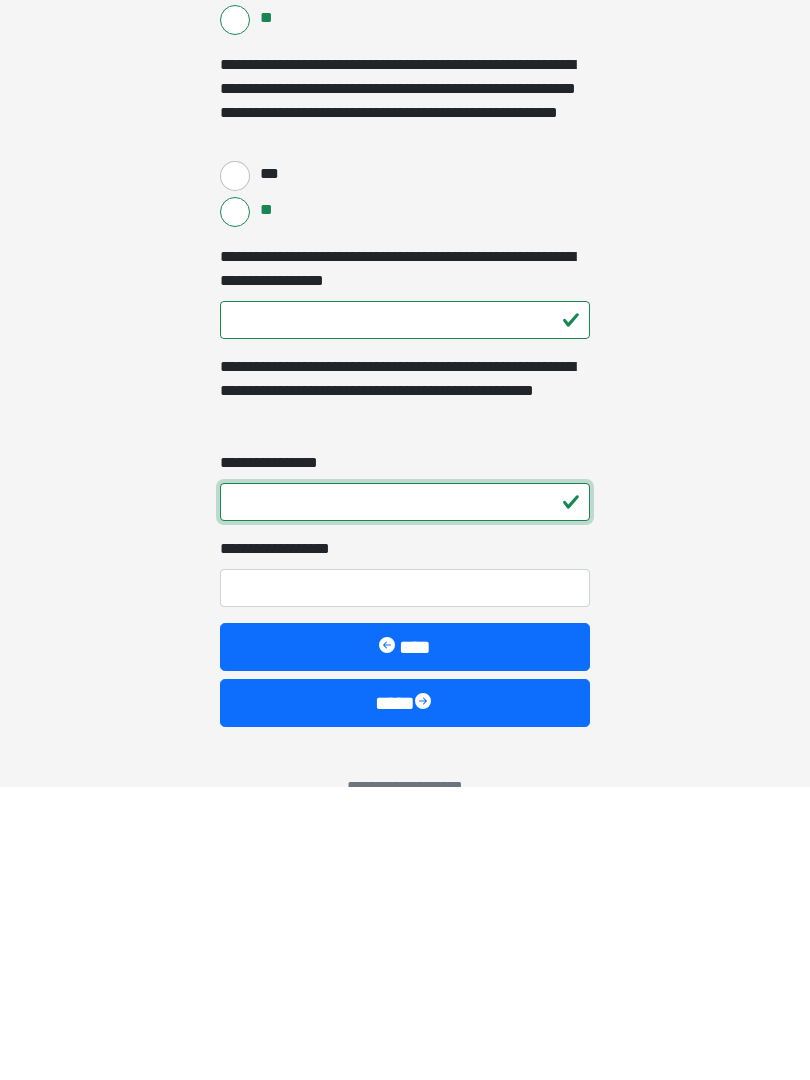 type on "*" 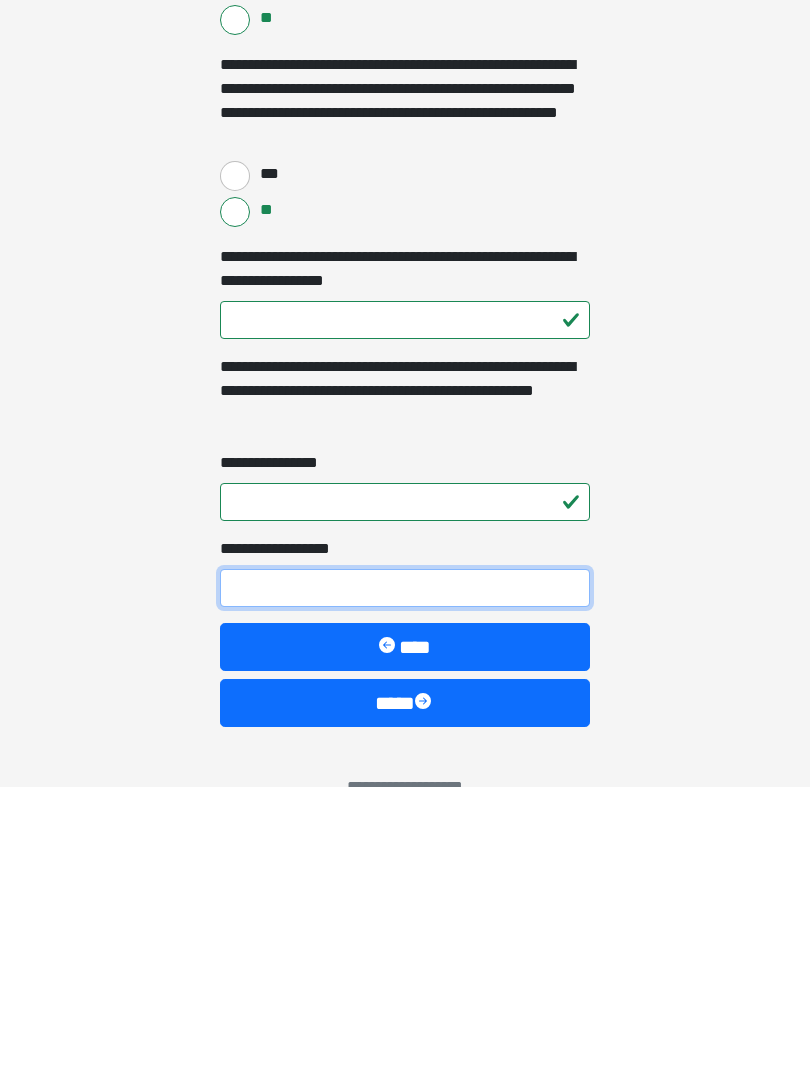 click on "**********" at bounding box center [405, 881] 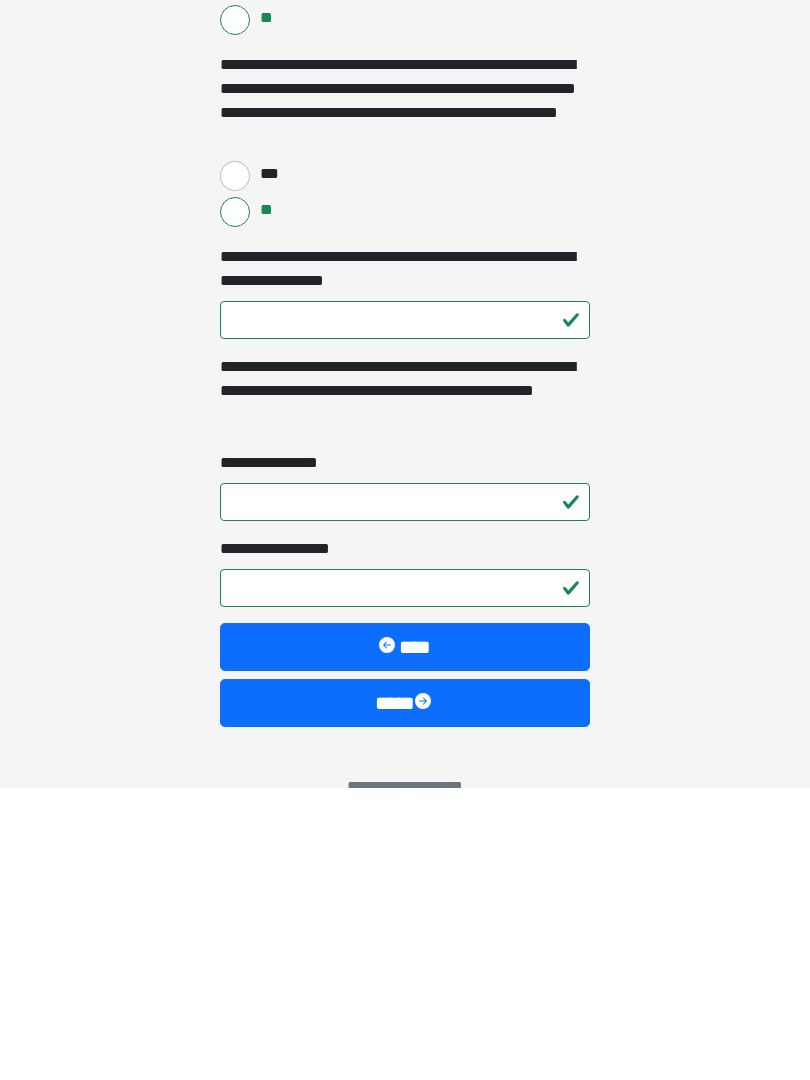 click on "****" at bounding box center [405, 996] 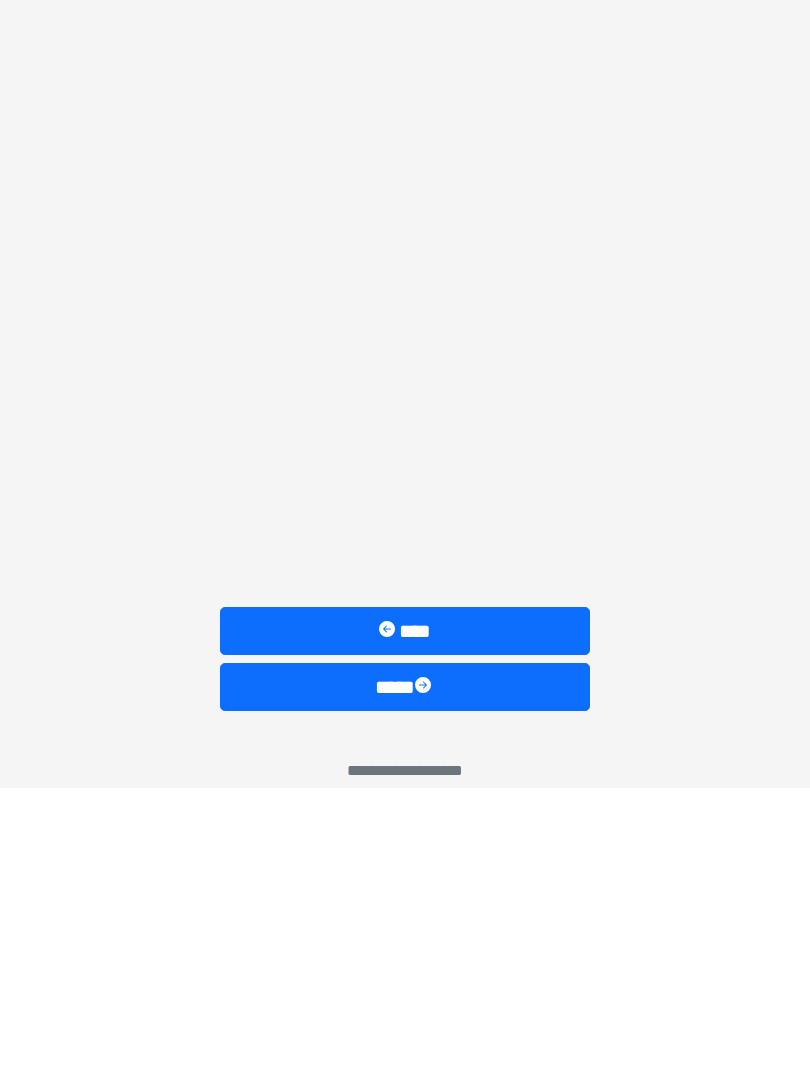 scroll, scrollTop: 0, scrollLeft: 0, axis: both 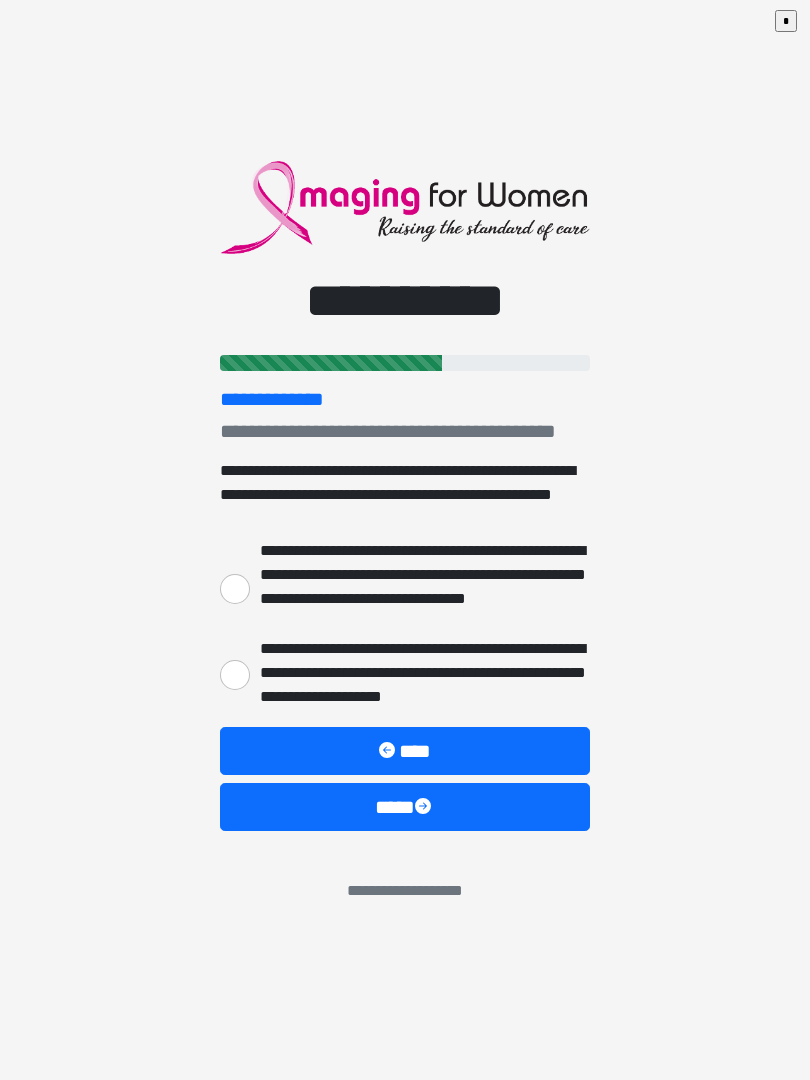click on "**********" at bounding box center [235, 675] 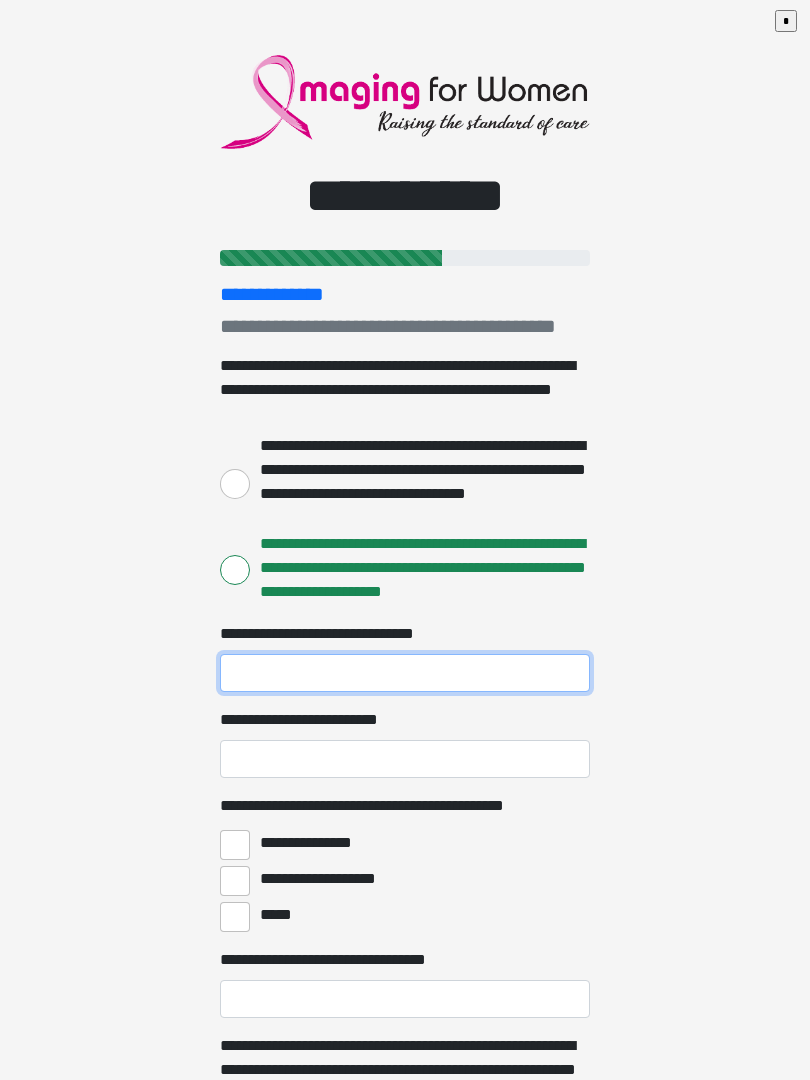 click on "**********" at bounding box center [405, 673] 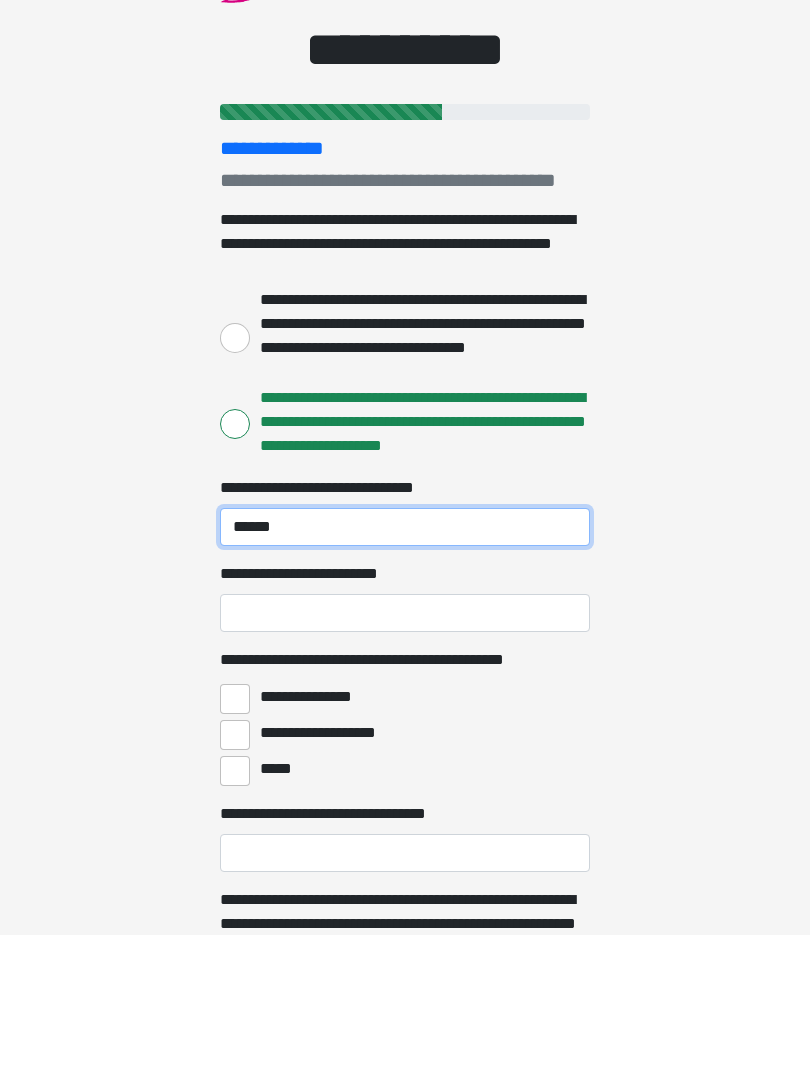 type on "*****" 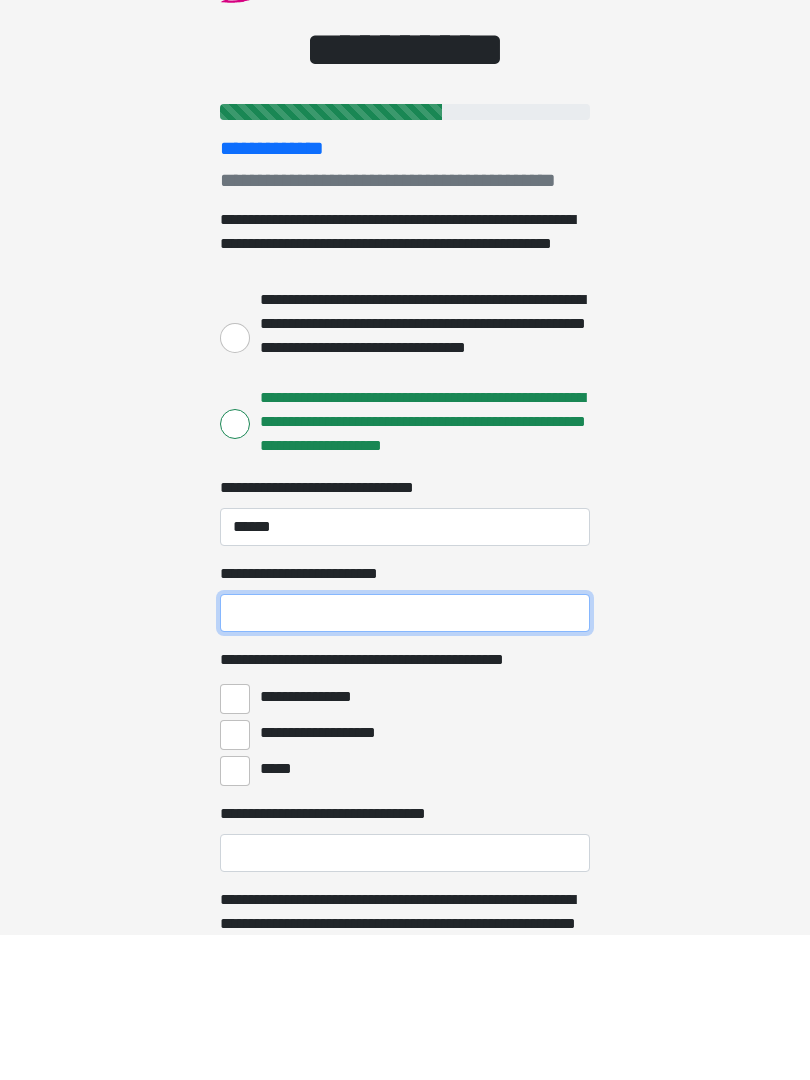 click on "**********" at bounding box center [405, 759] 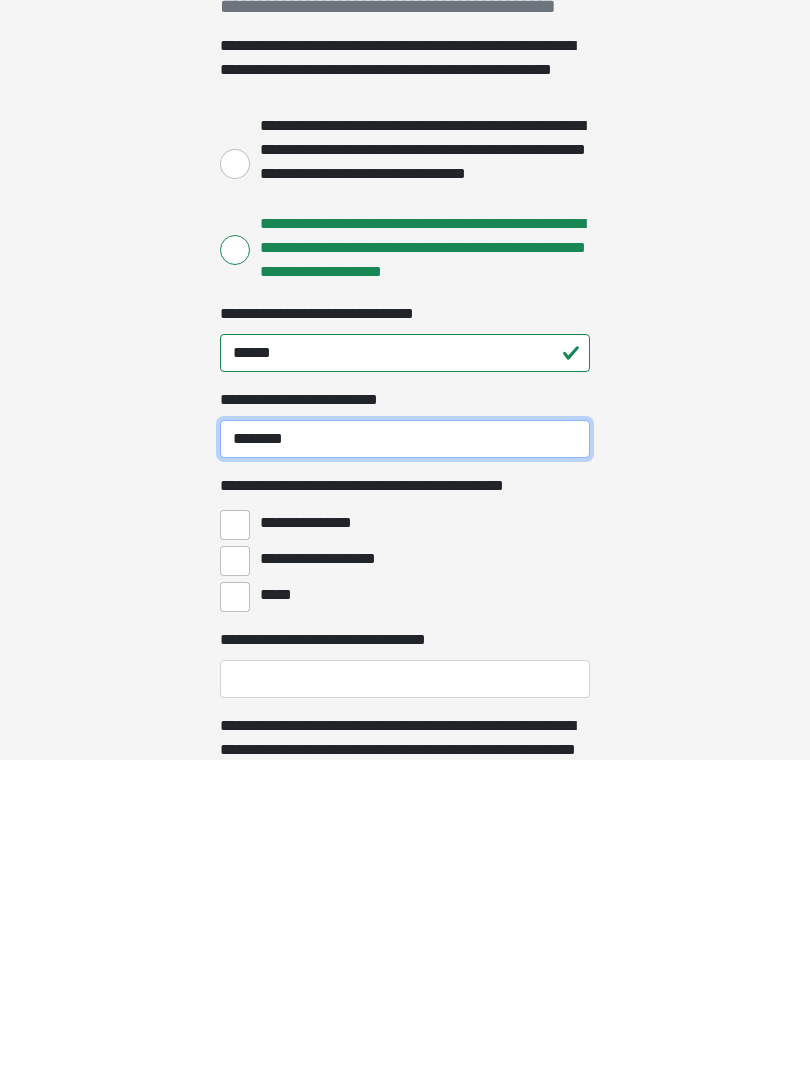 type on "********" 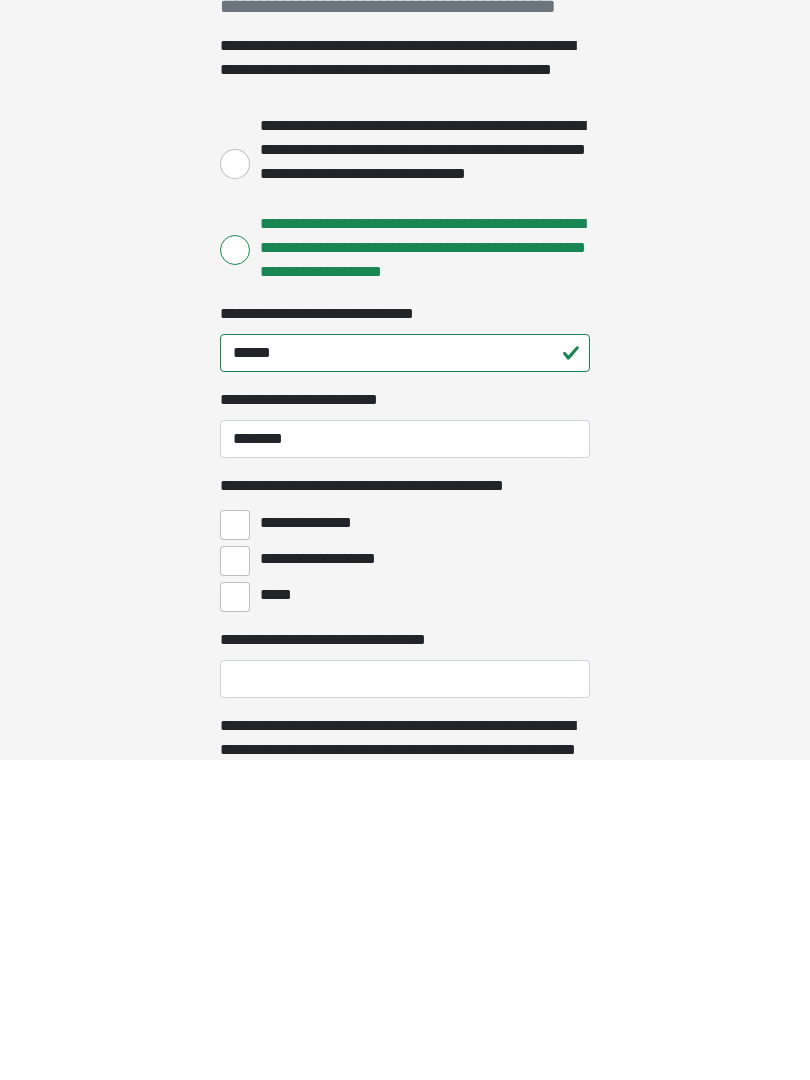 click on "**********" at bounding box center [235, 845] 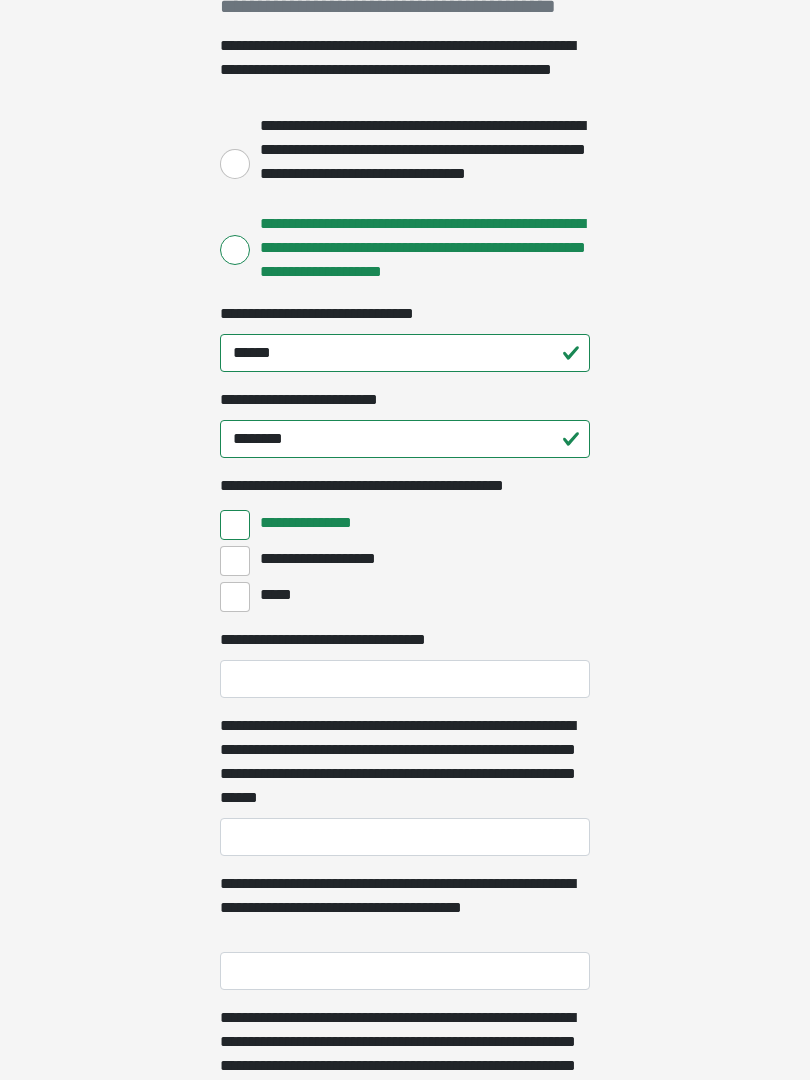 click on "**********" at bounding box center (235, 561) 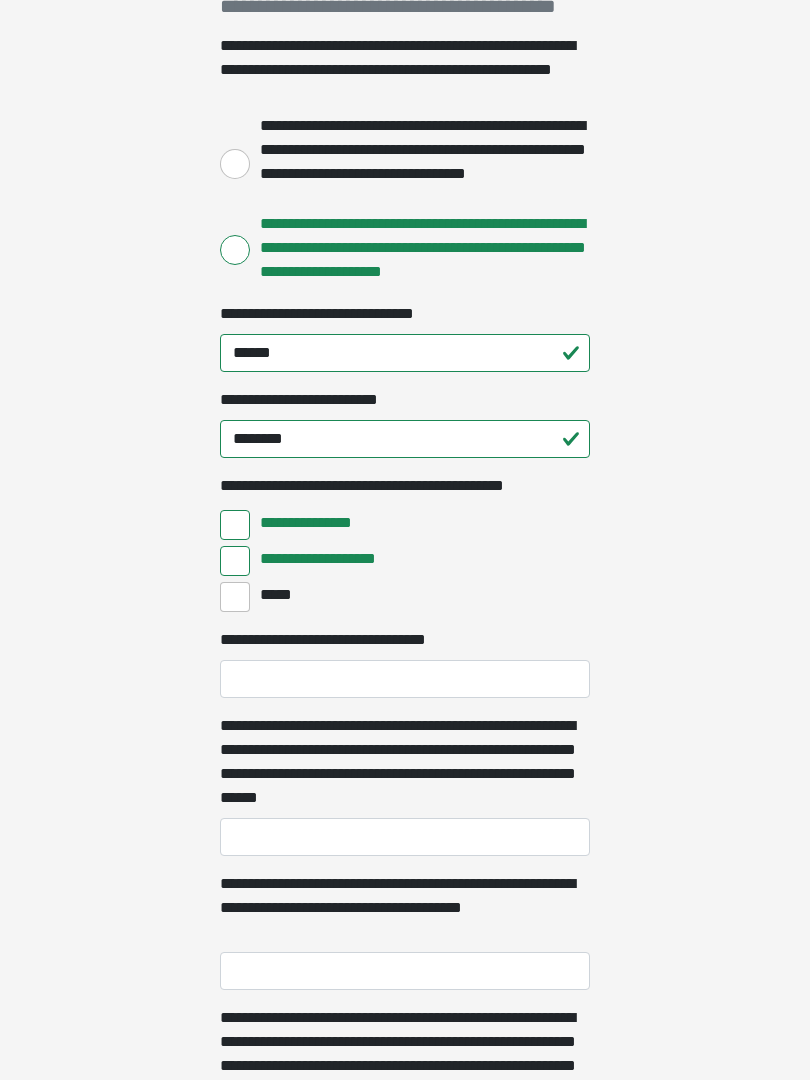 click on "*****" at bounding box center [235, 597] 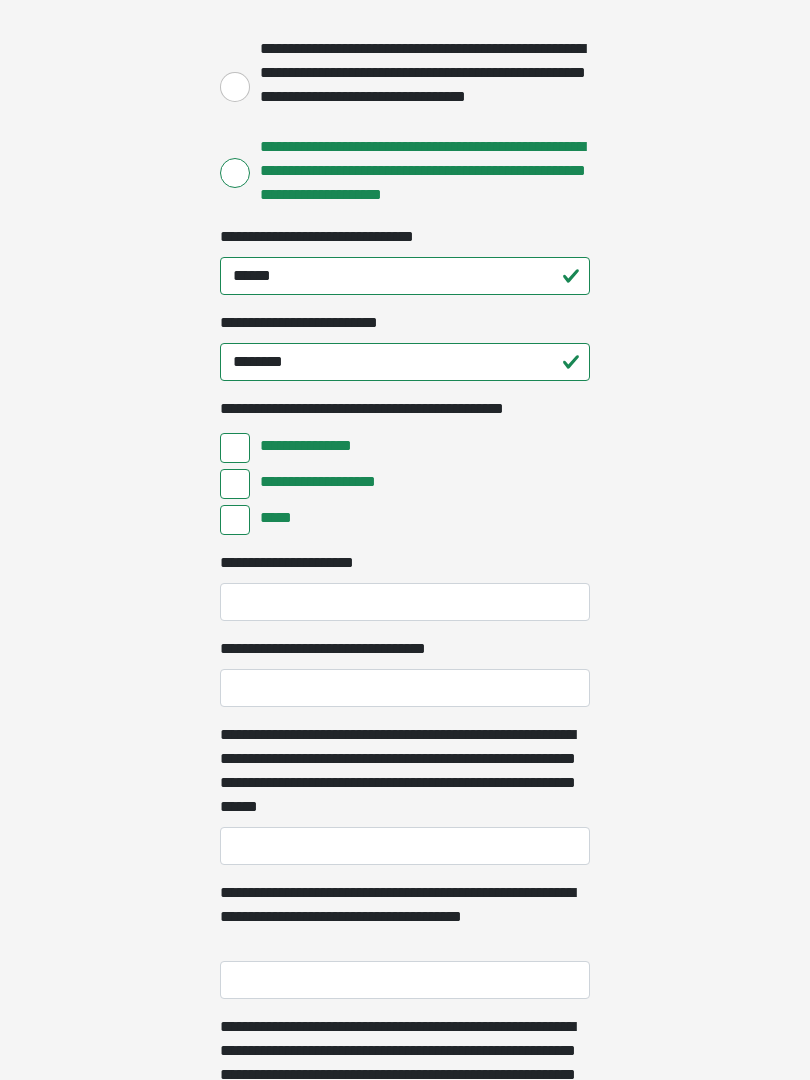 scroll, scrollTop: 397, scrollLeft: 0, axis: vertical 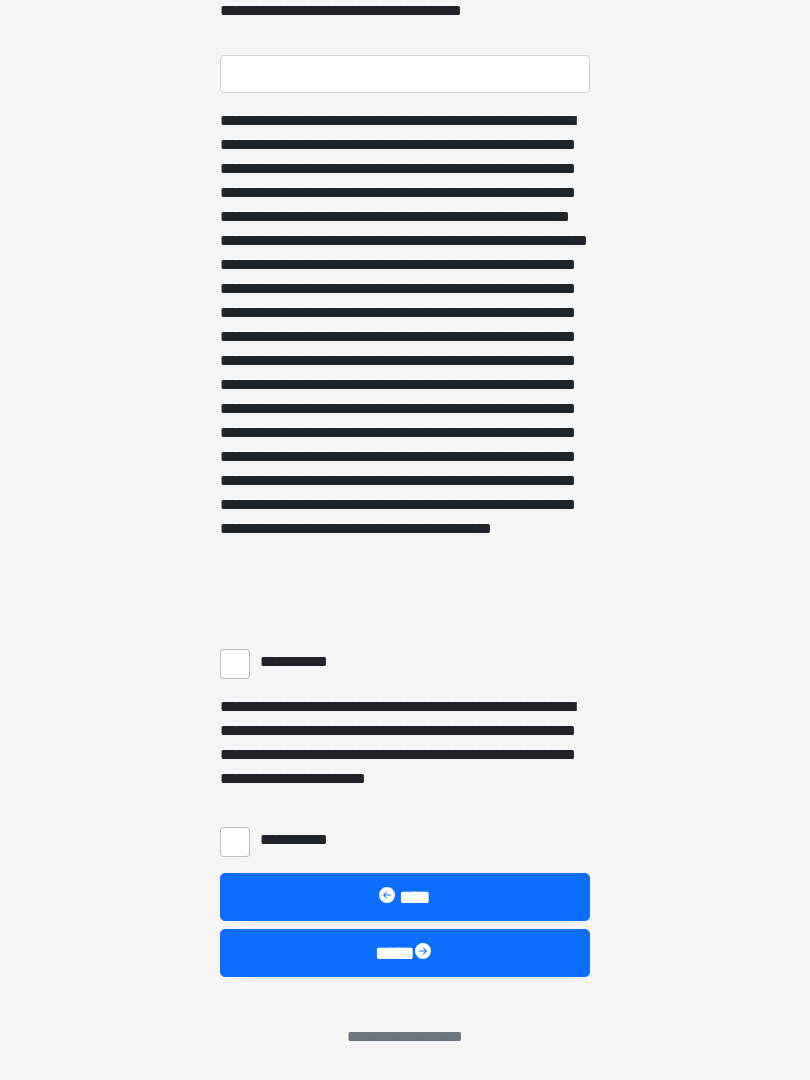 click on "**********" at bounding box center [235, 664] 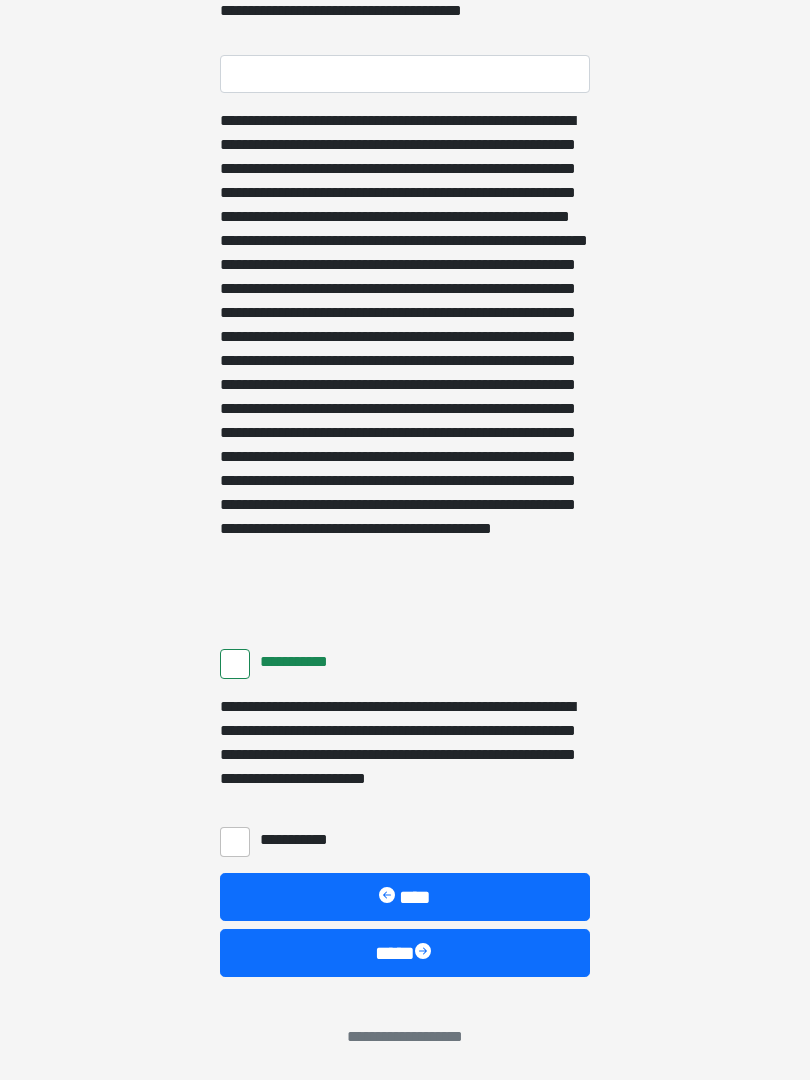 click on "**********" at bounding box center [235, 842] 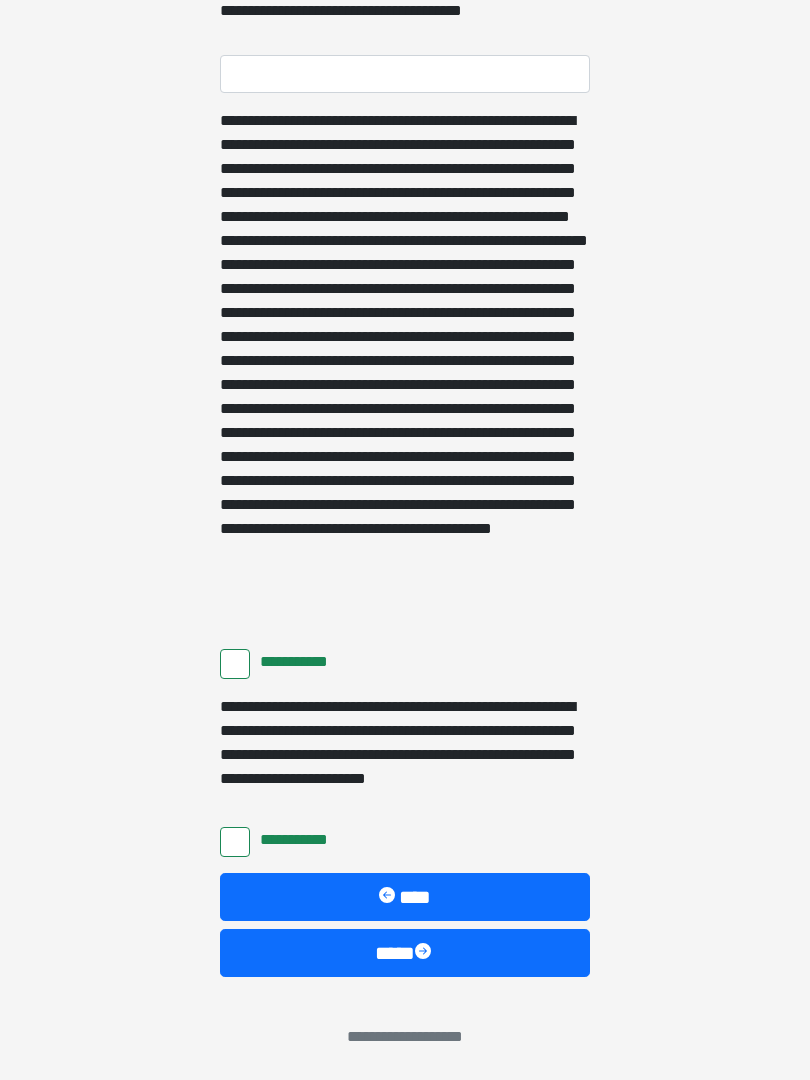 click on "****" at bounding box center [405, 953] 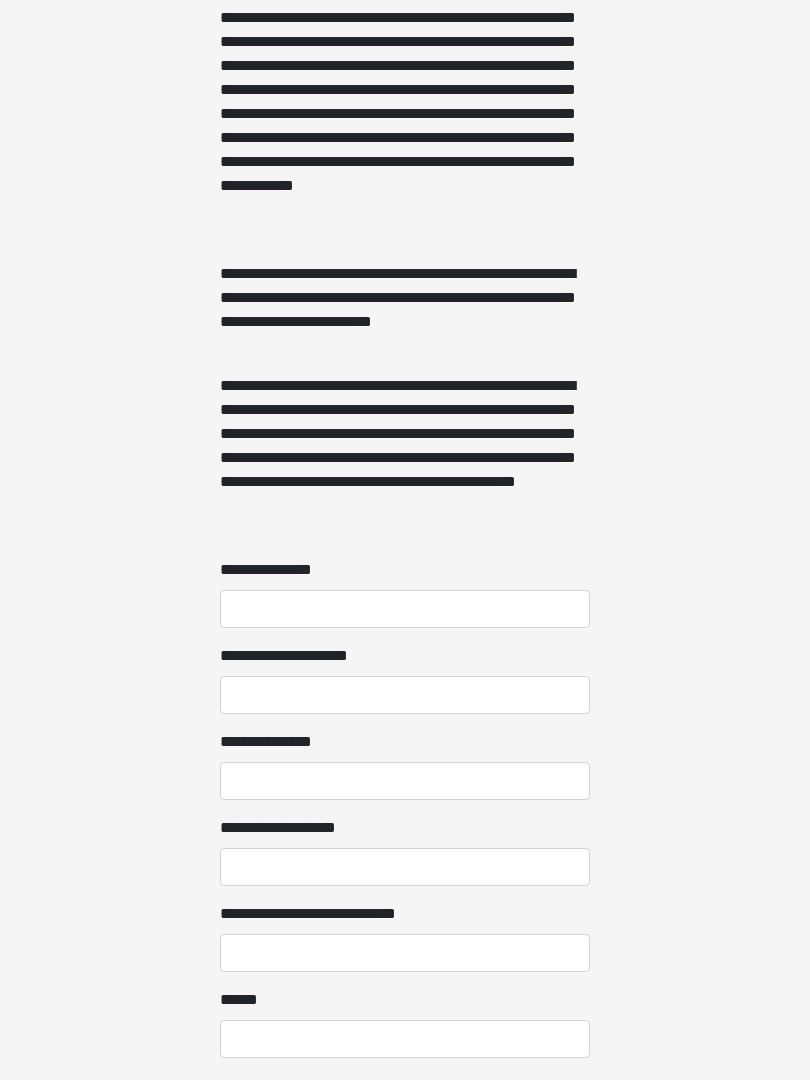 scroll, scrollTop: 1197, scrollLeft: 0, axis: vertical 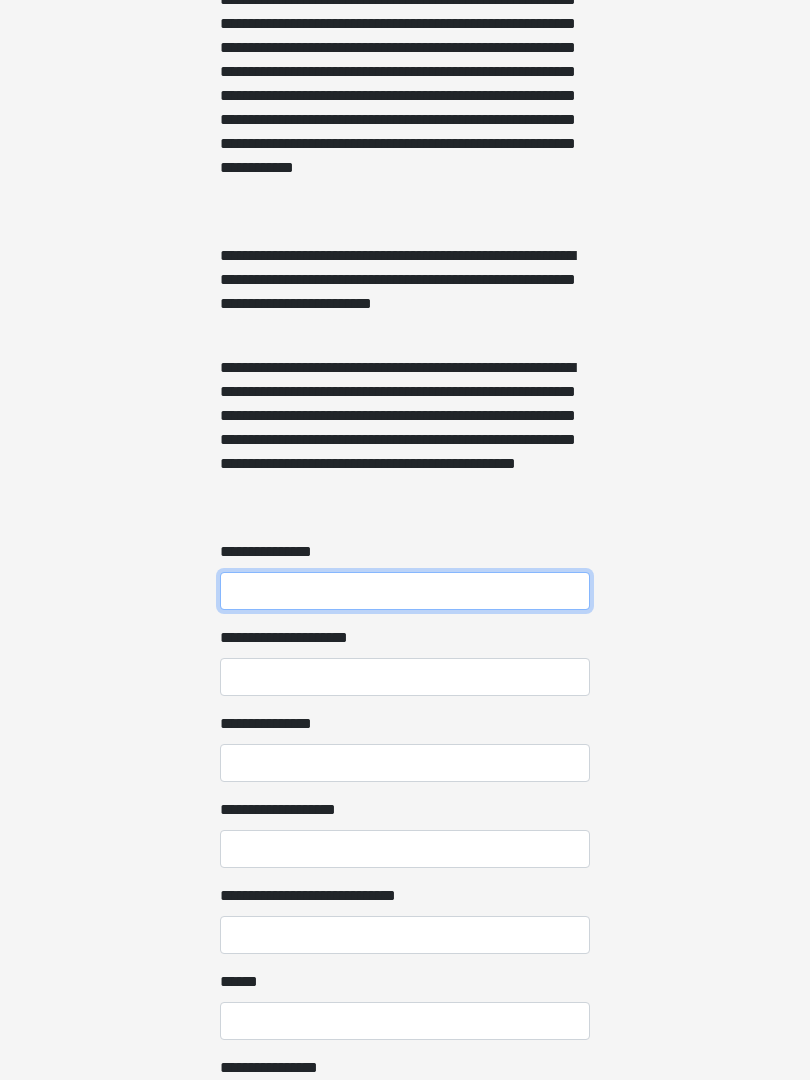click on "**********" at bounding box center (405, 592) 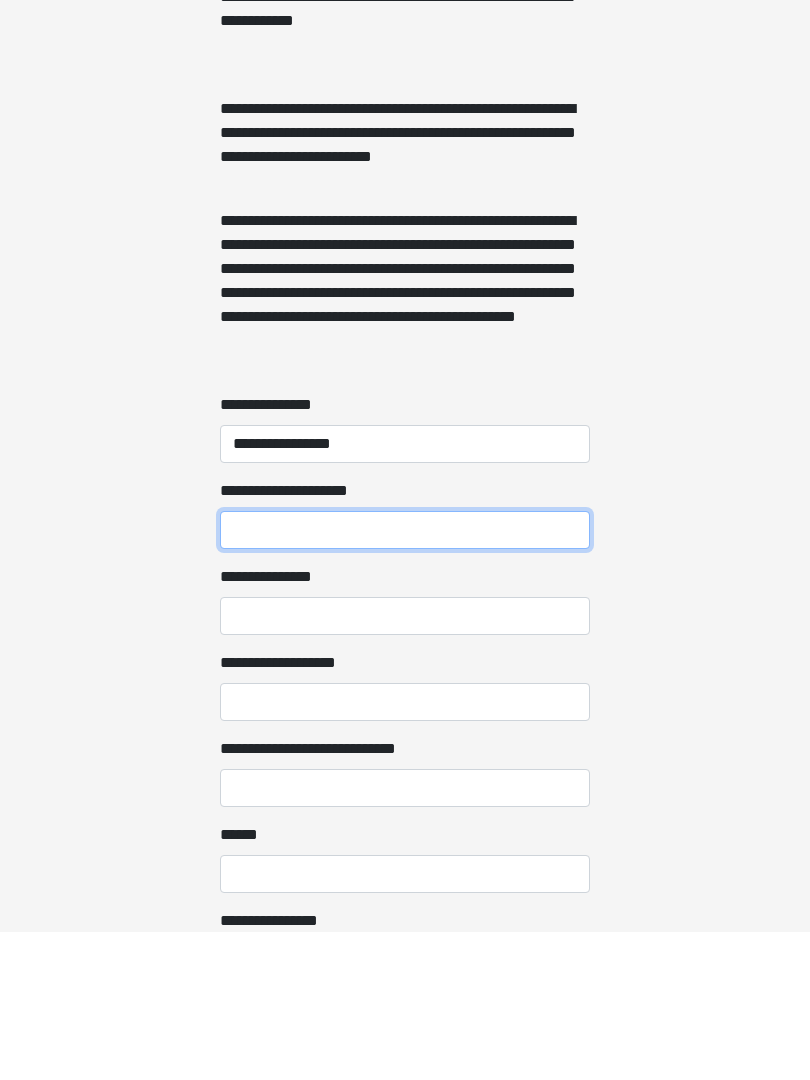 click on "**********" at bounding box center (405, 678) 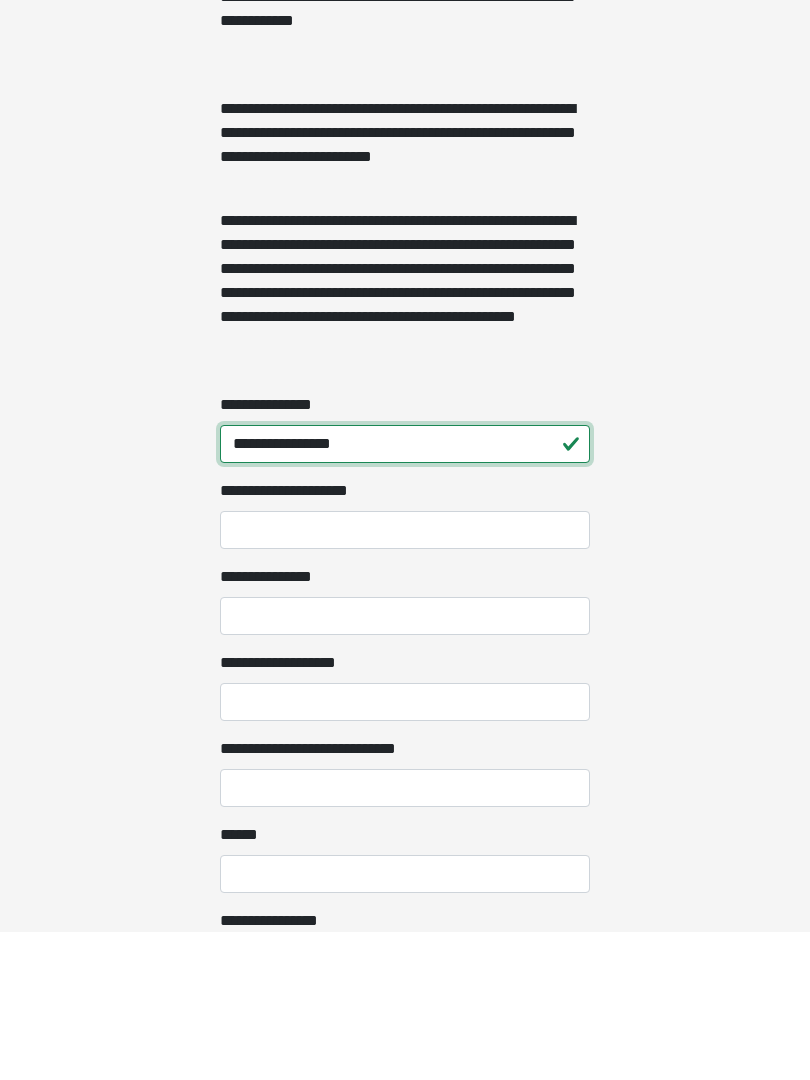 click on "**********" at bounding box center [405, 592] 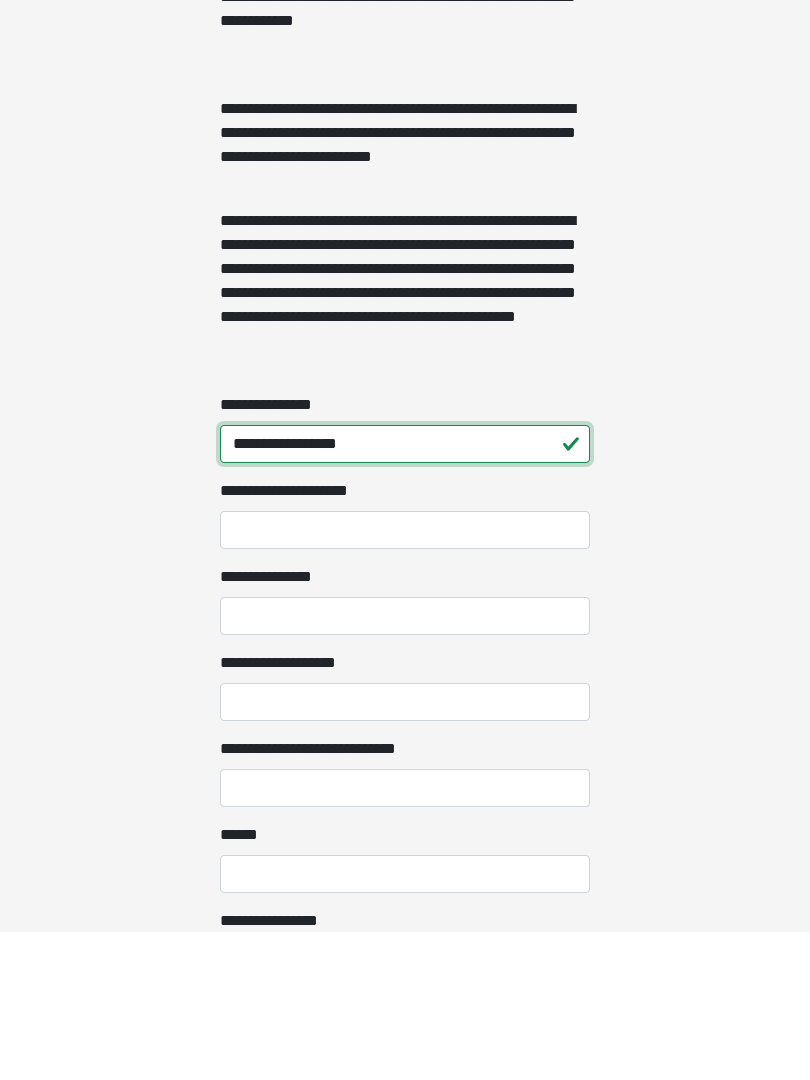 type on "**********" 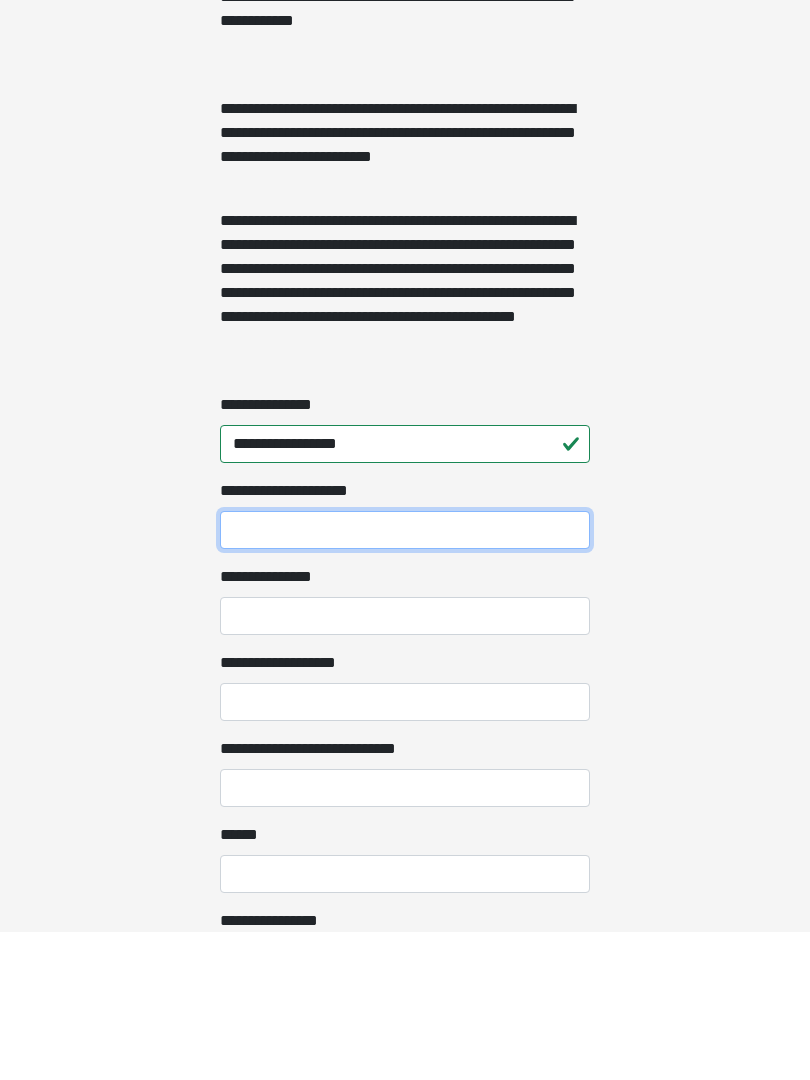 click on "**********" at bounding box center [405, 678] 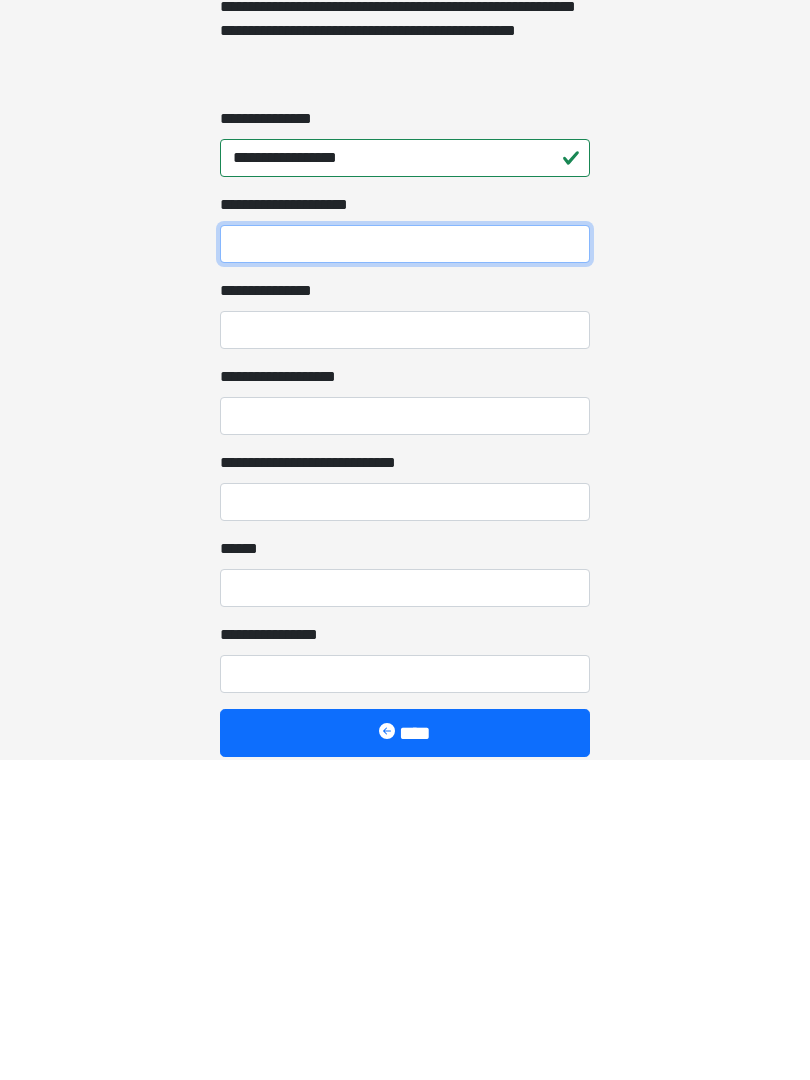 scroll, scrollTop: 1331, scrollLeft: 0, axis: vertical 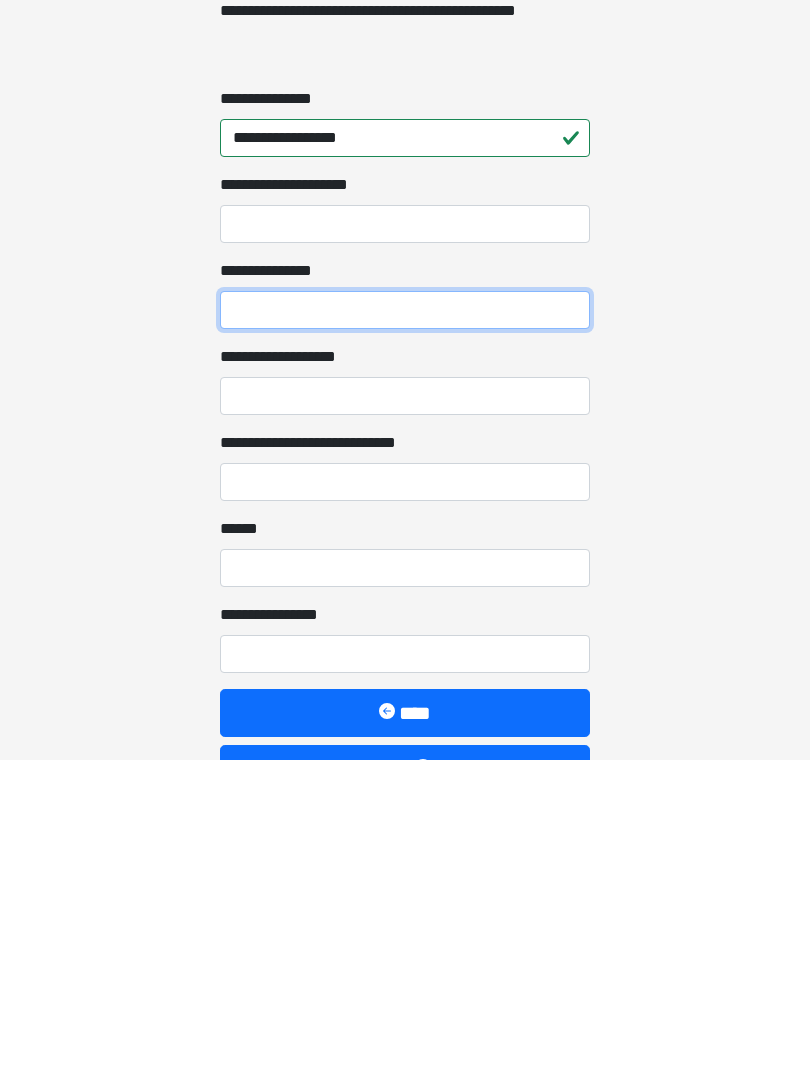 click on "**********" at bounding box center (405, 630) 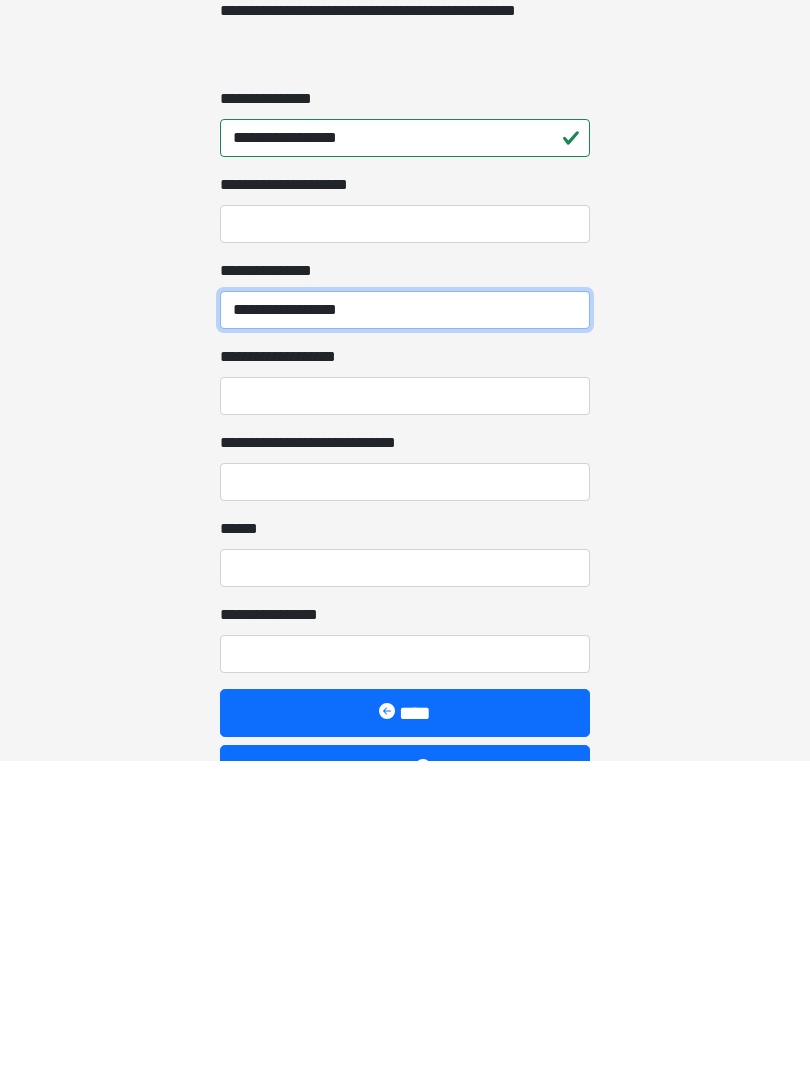 type on "**********" 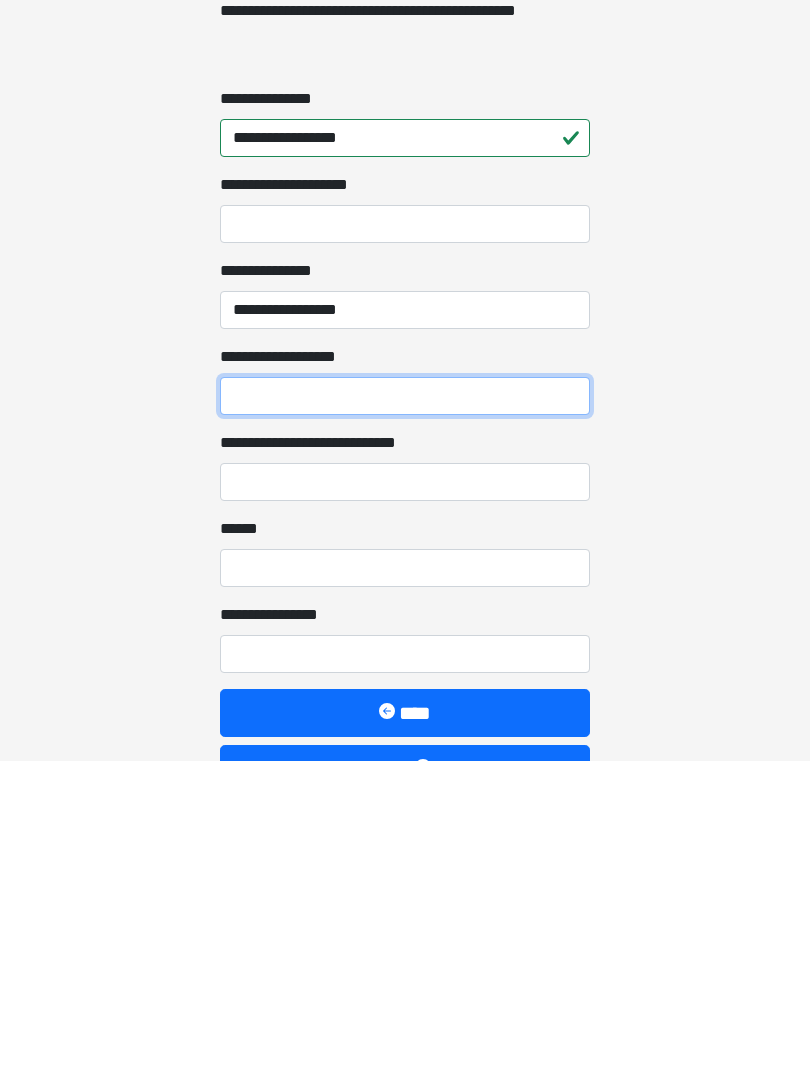 click on "**********" at bounding box center (405, 716) 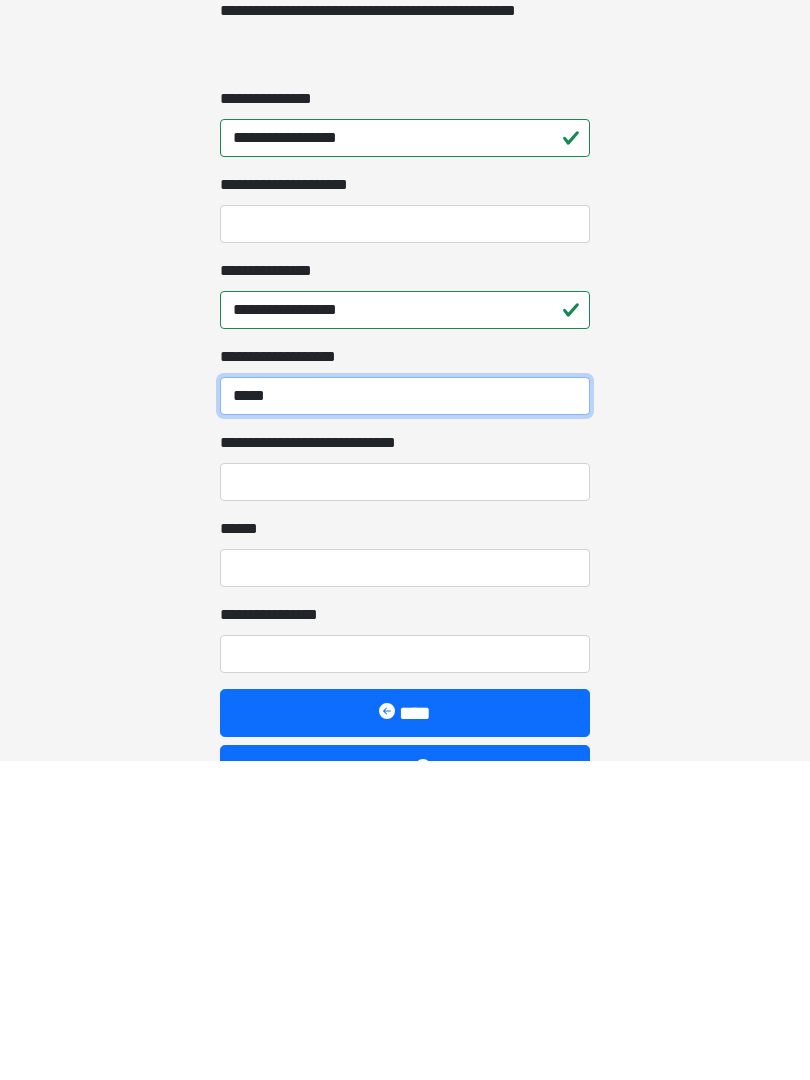 type on "*****" 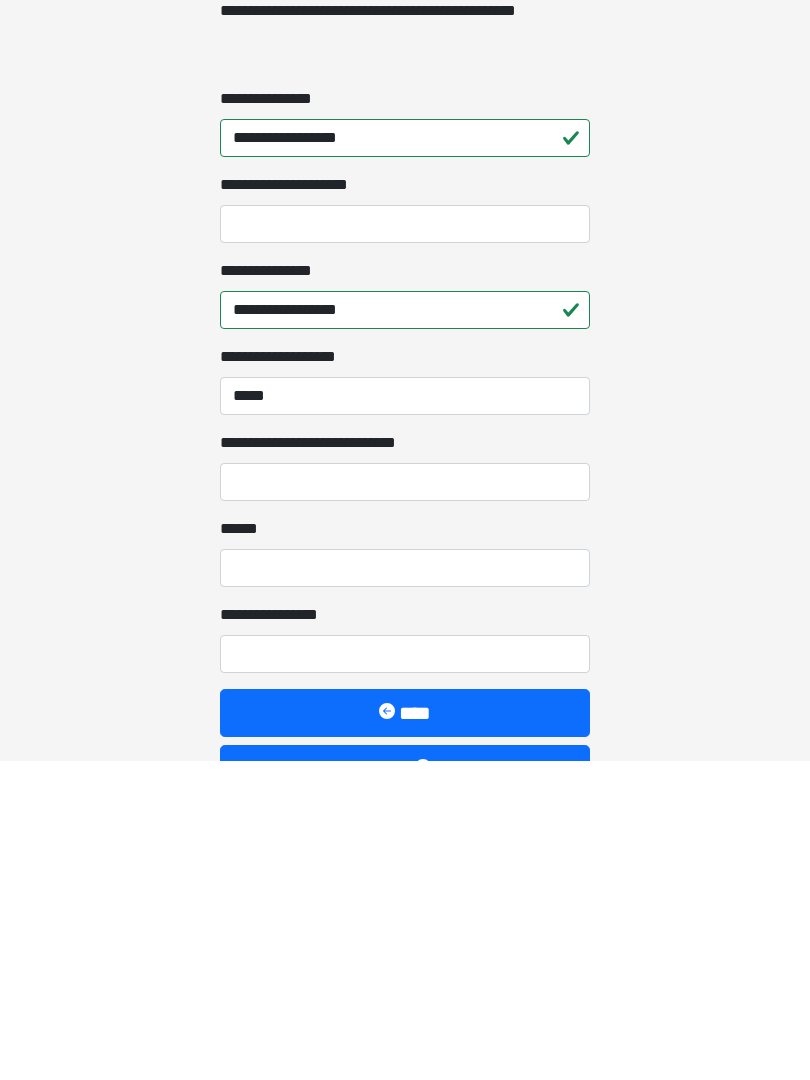 click on "**********" at bounding box center [405, 802] 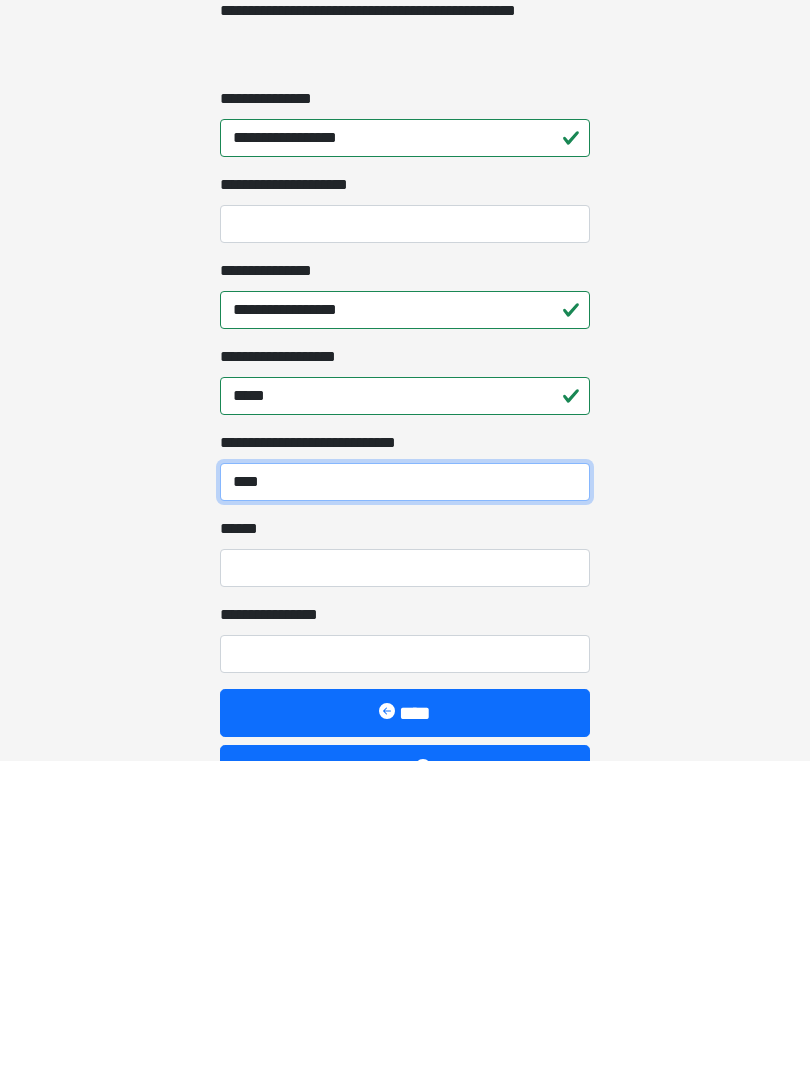 type on "****" 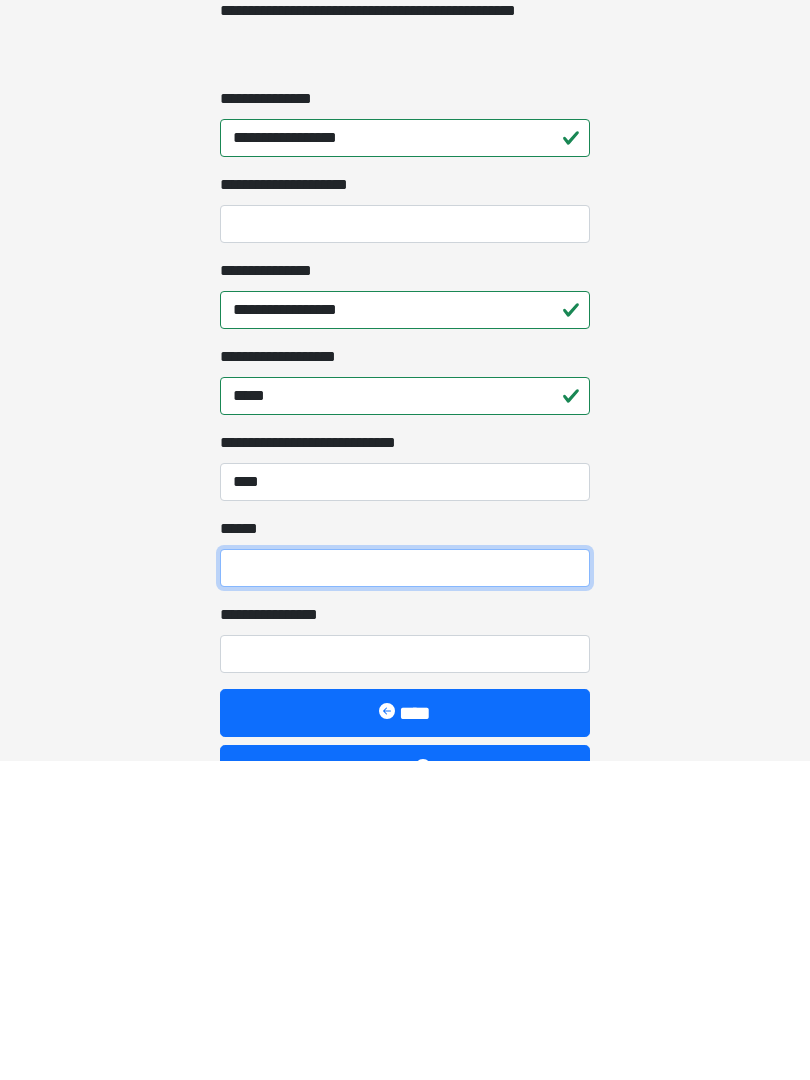 click on "**** *" at bounding box center [405, 888] 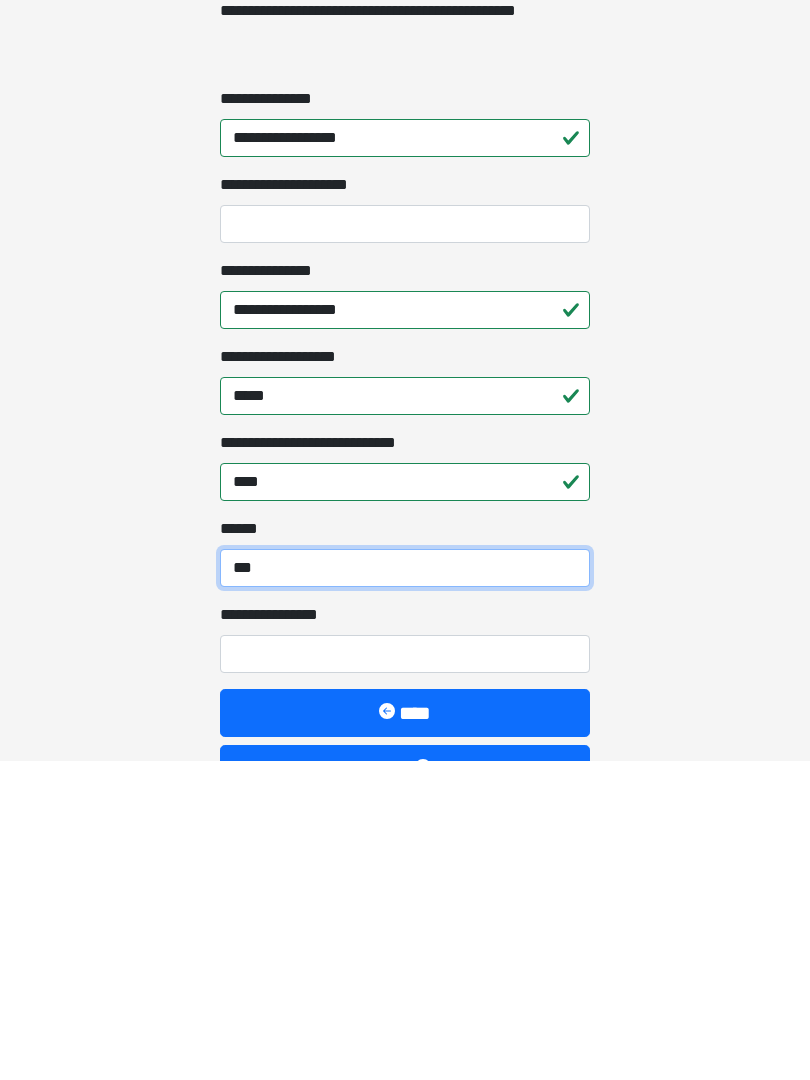 type on "***" 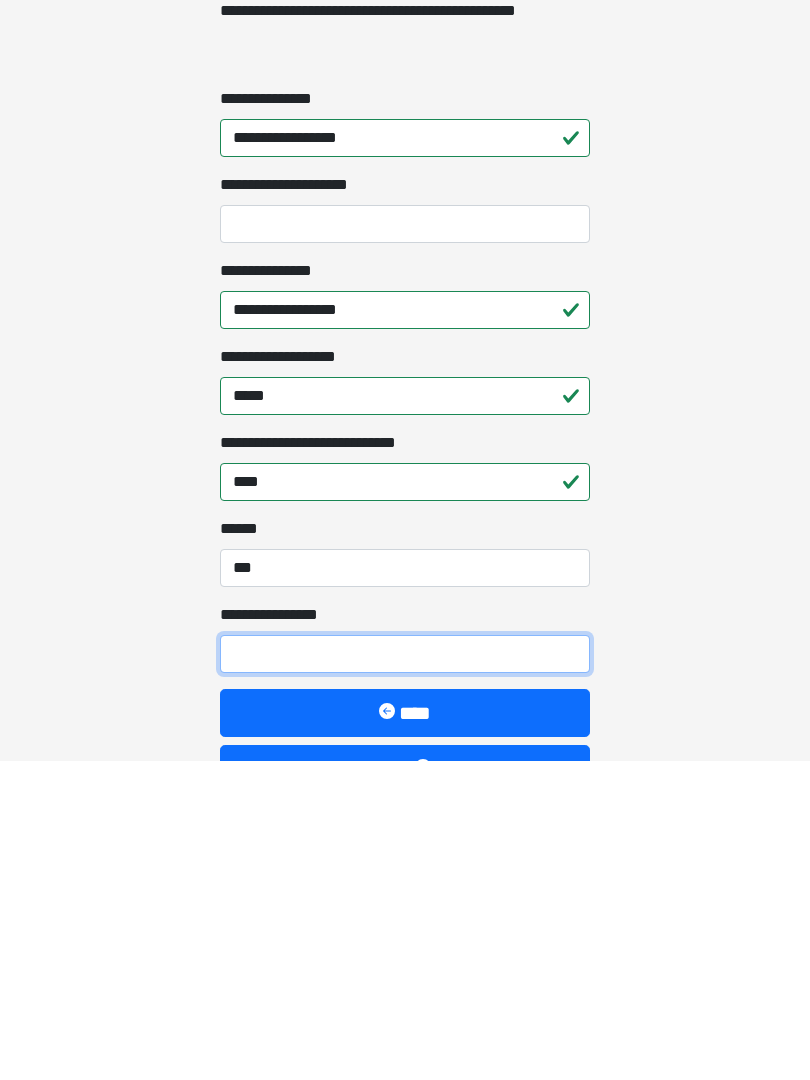 click on "**********" at bounding box center (405, 974) 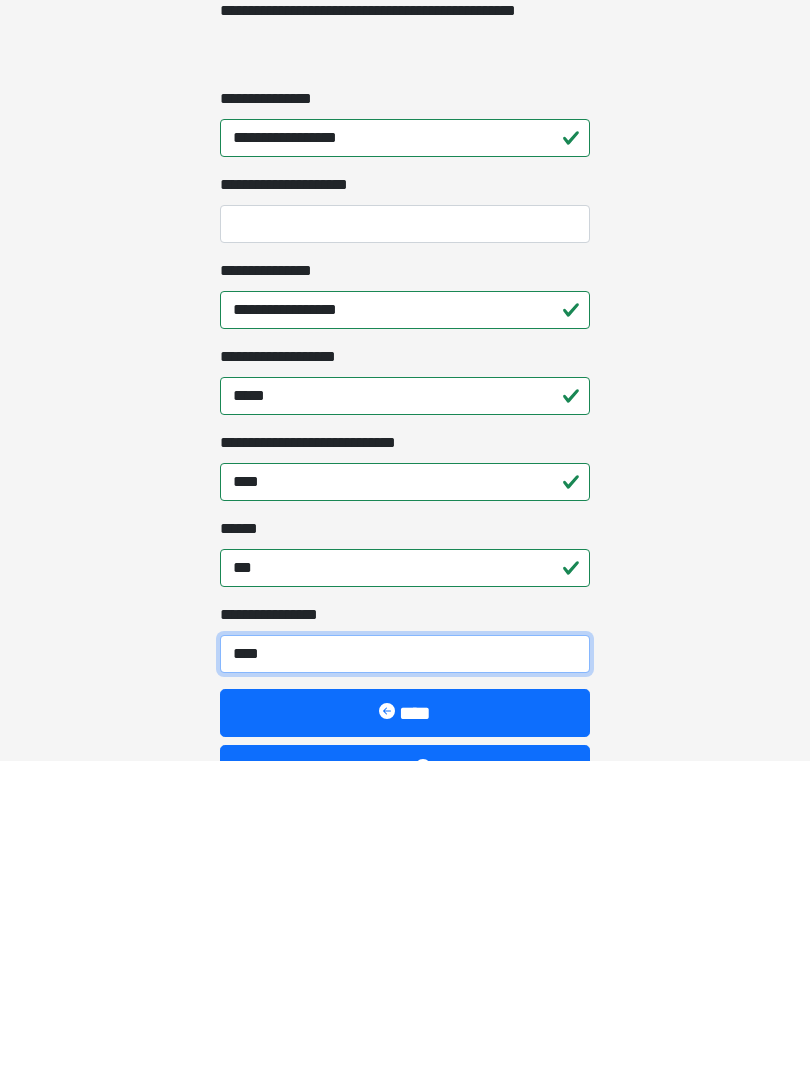 type on "*****" 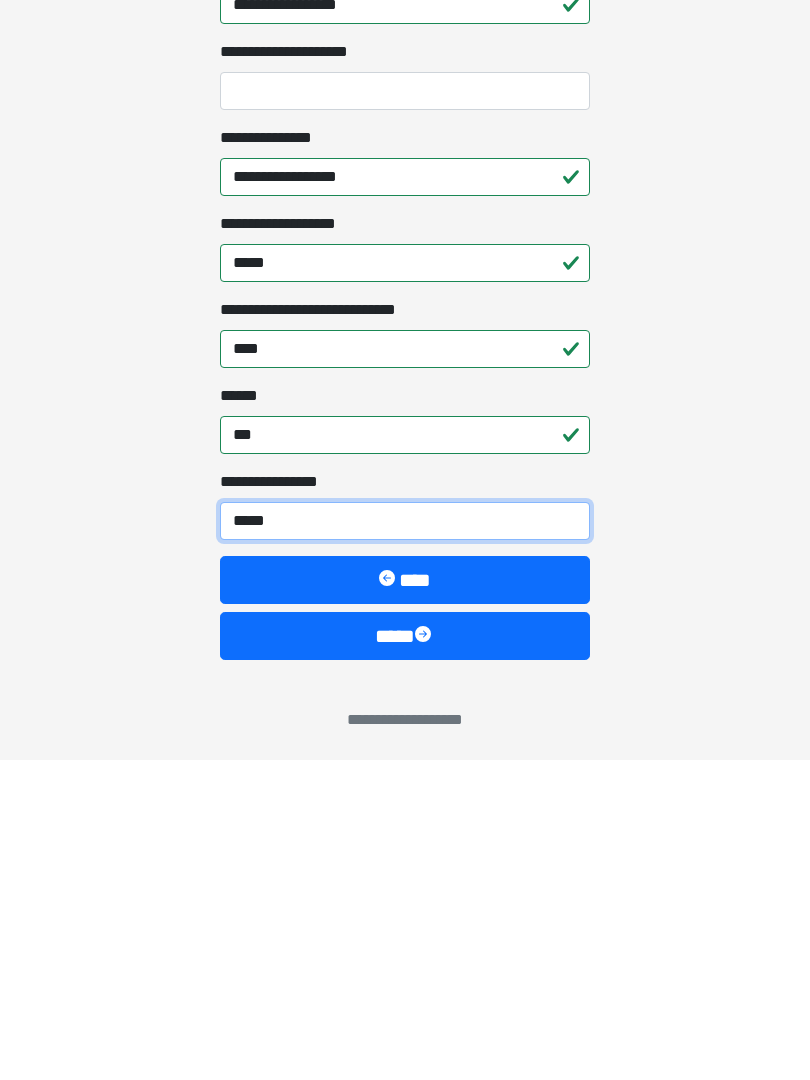 scroll, scrollTop: 1467, scrollLeft: 0, axis: vertical 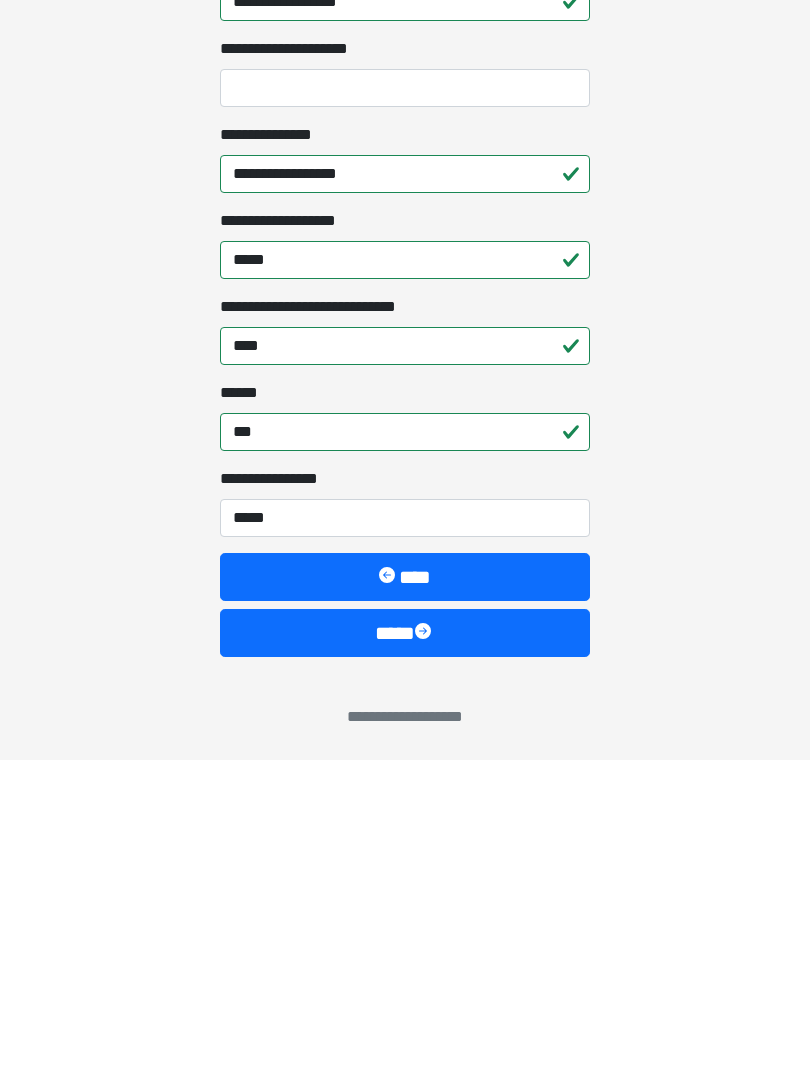 click on "****" at bounding box center [405, 953] 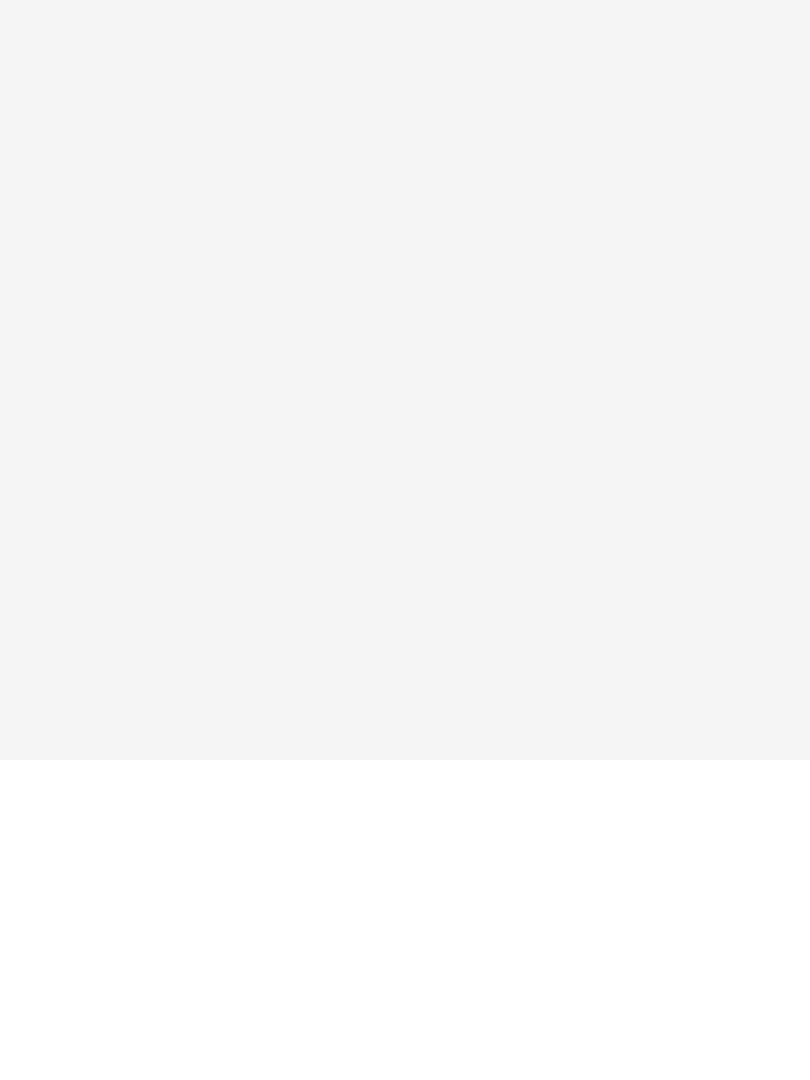 scroll, scrollTop: 0, scrollLeft: 0, axis: both 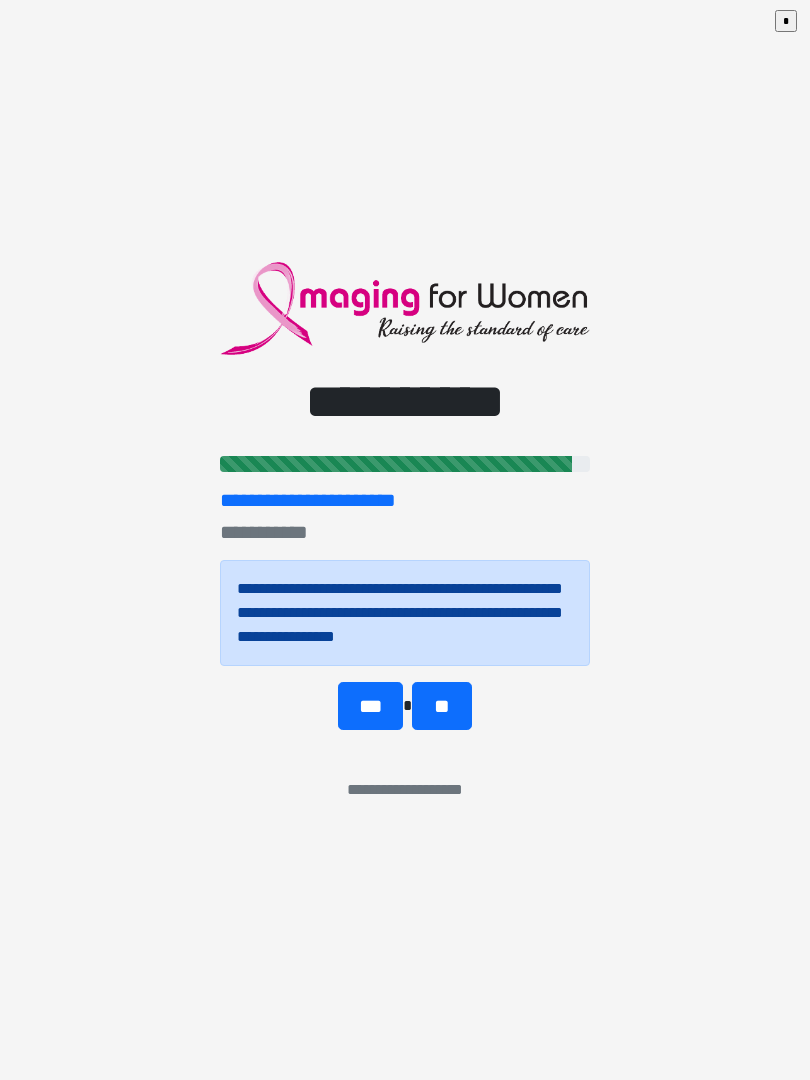 click on "***" at bounding box center (370, 706) 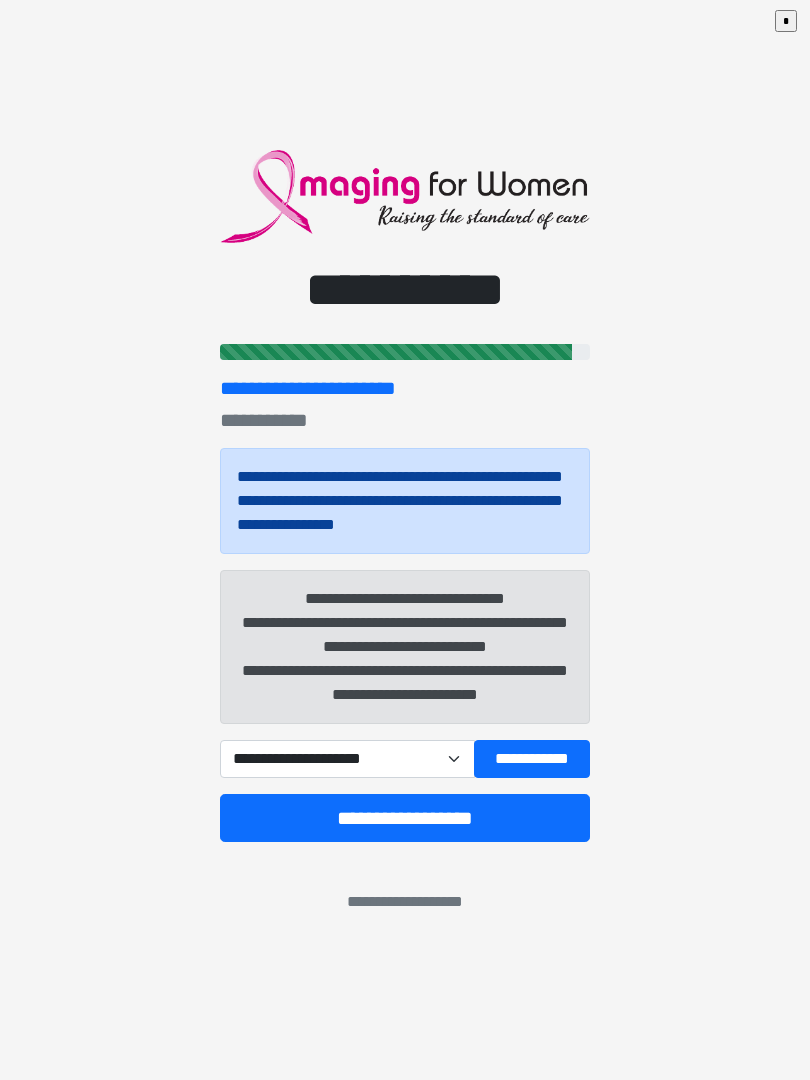 click on "**********" at bounding box center [347, 759] 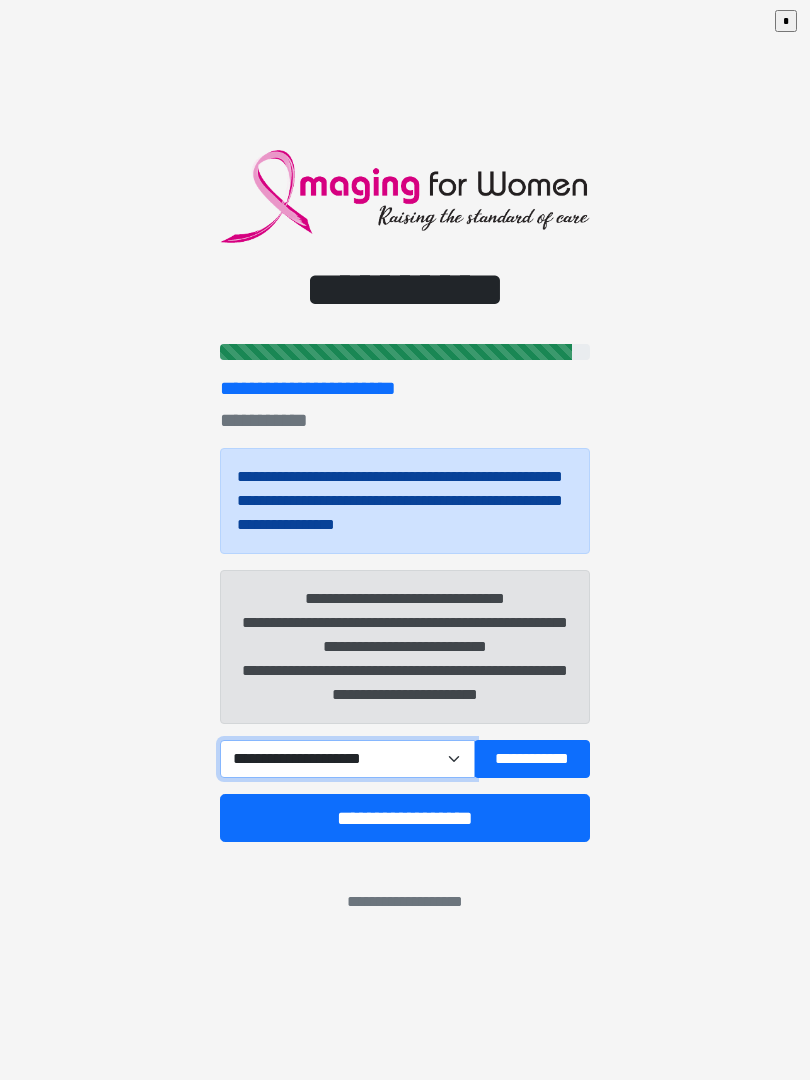 select on "******" 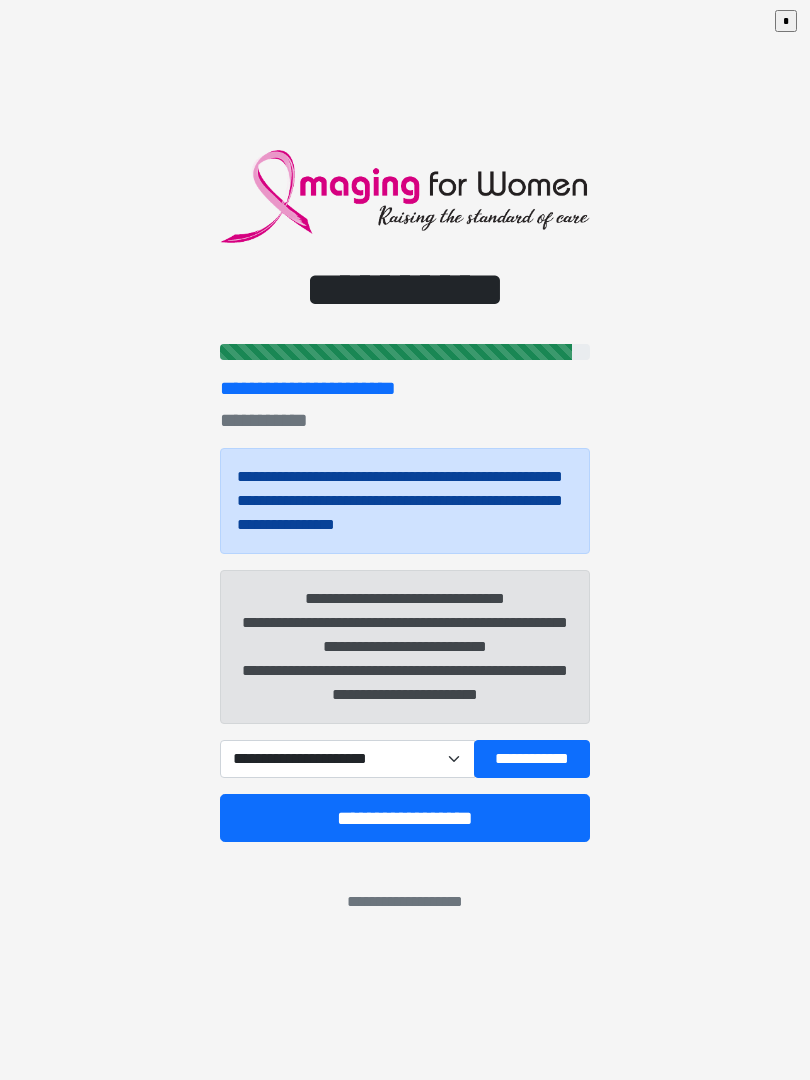 click on "**********" at bounding box center [405, 818] 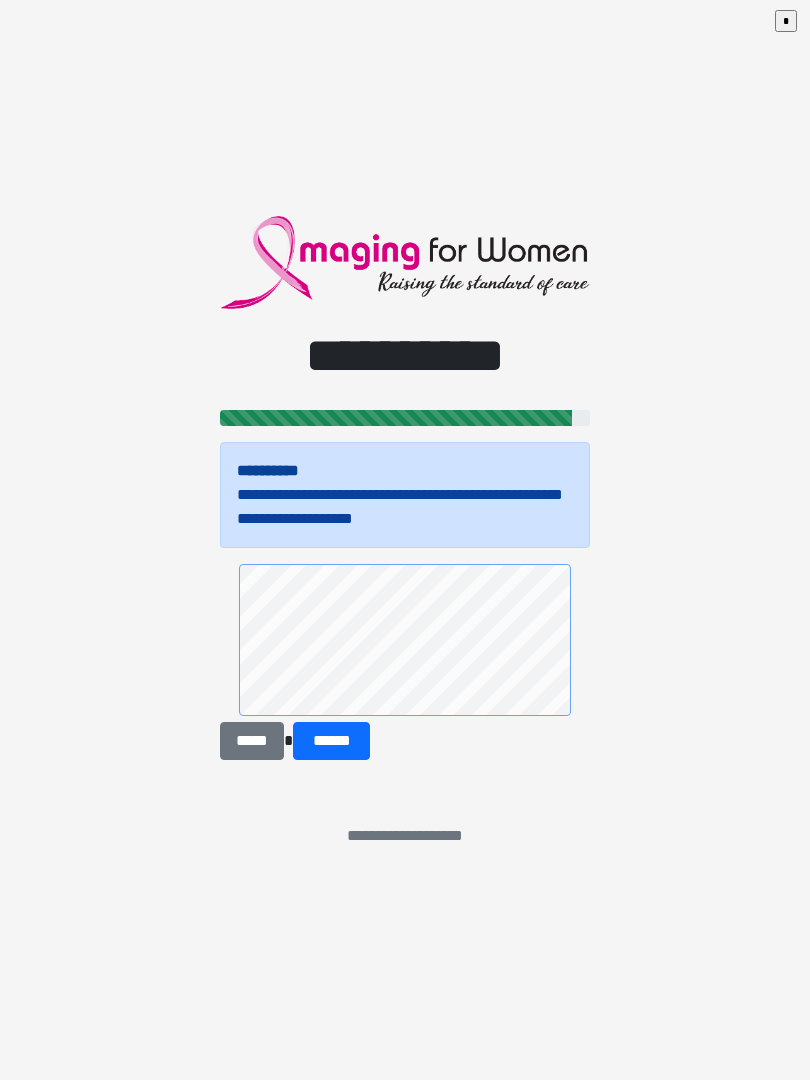 click on "******" at bounding box center [331, 741] 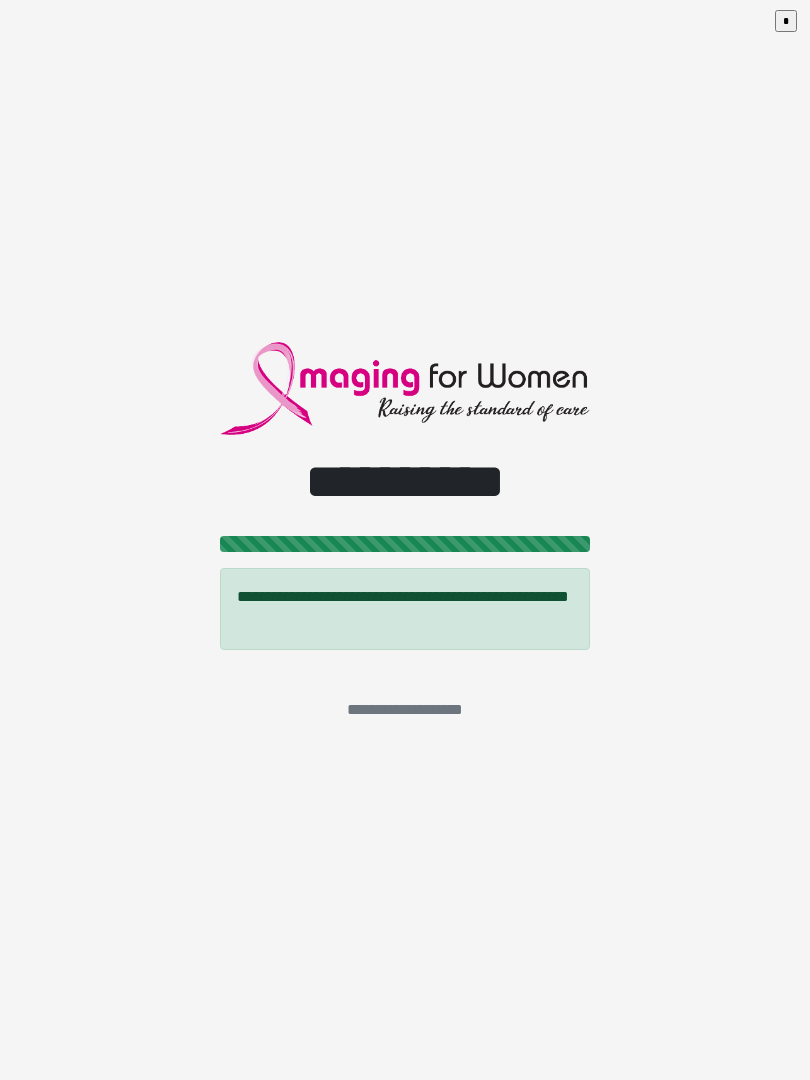 click on "*" at bounding box center [786, 21] 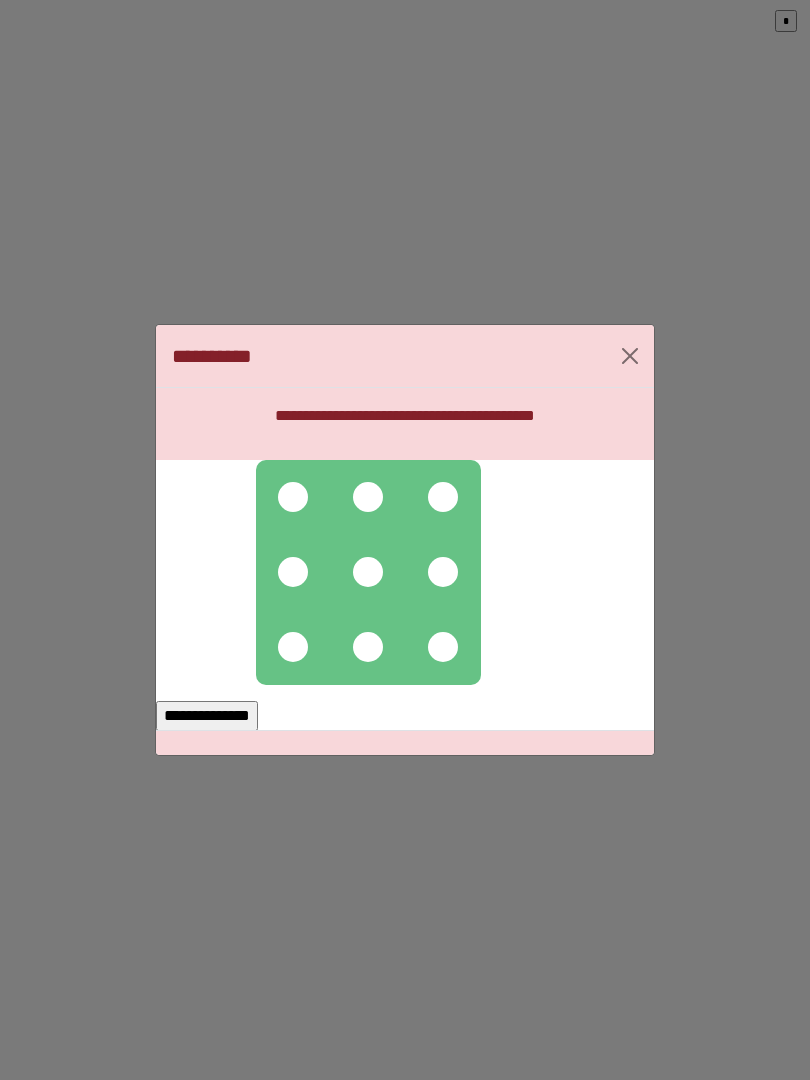 click at bounding box center [293, 497] 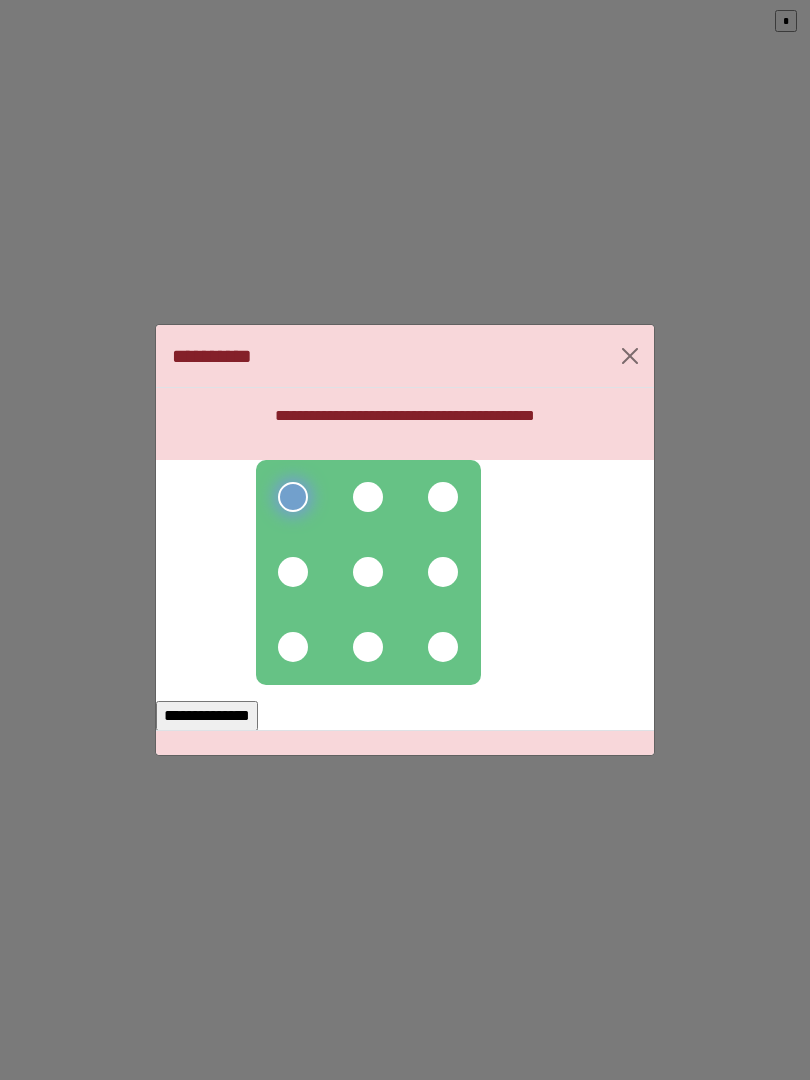 click at bounding box center (368, 497) 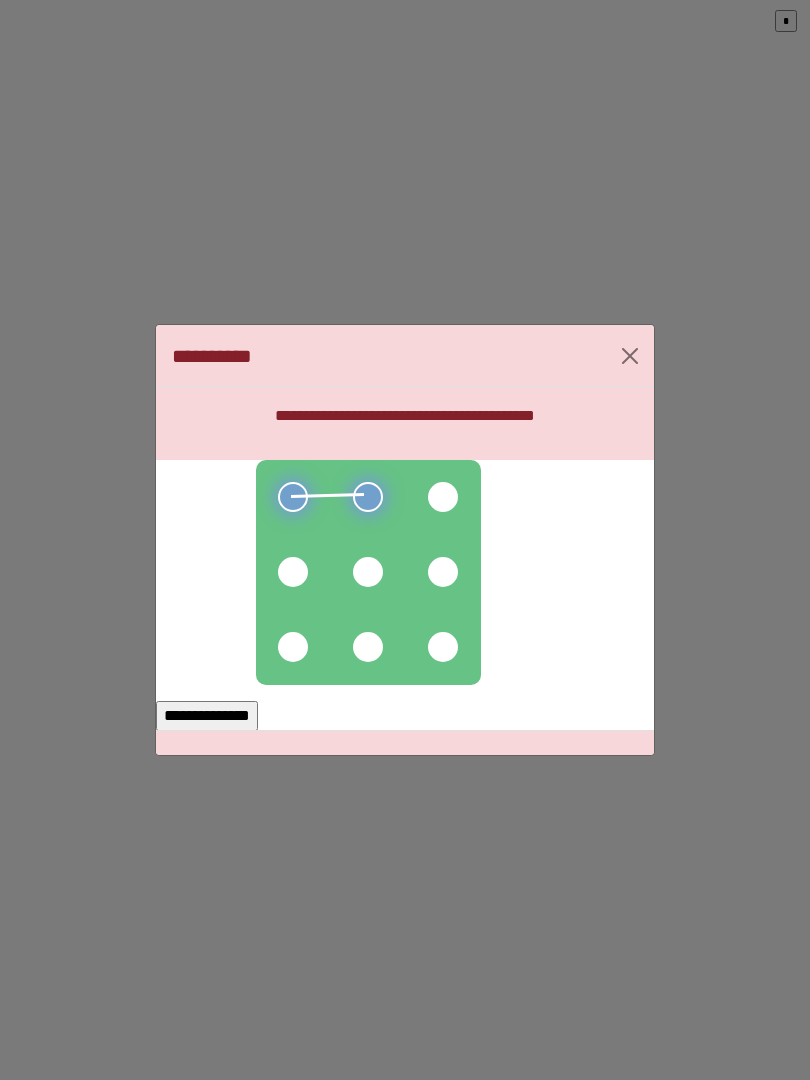click at bounding box center [443, 497] 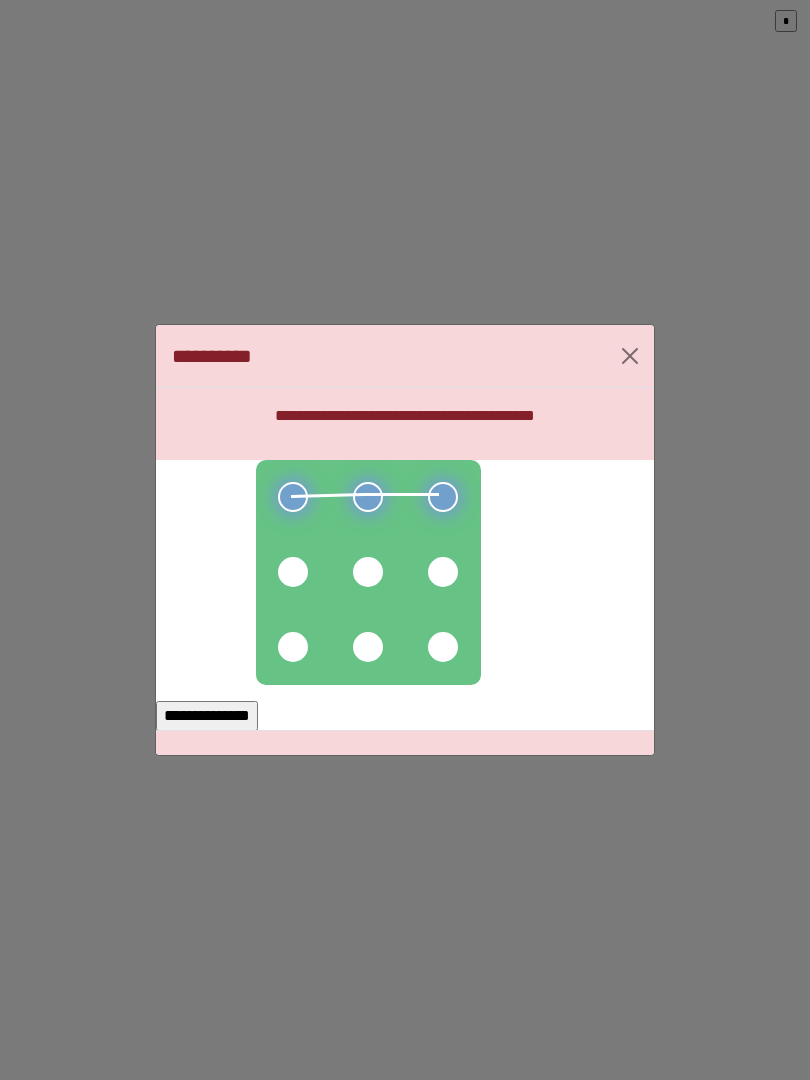 click at bounding box center (443, 572) 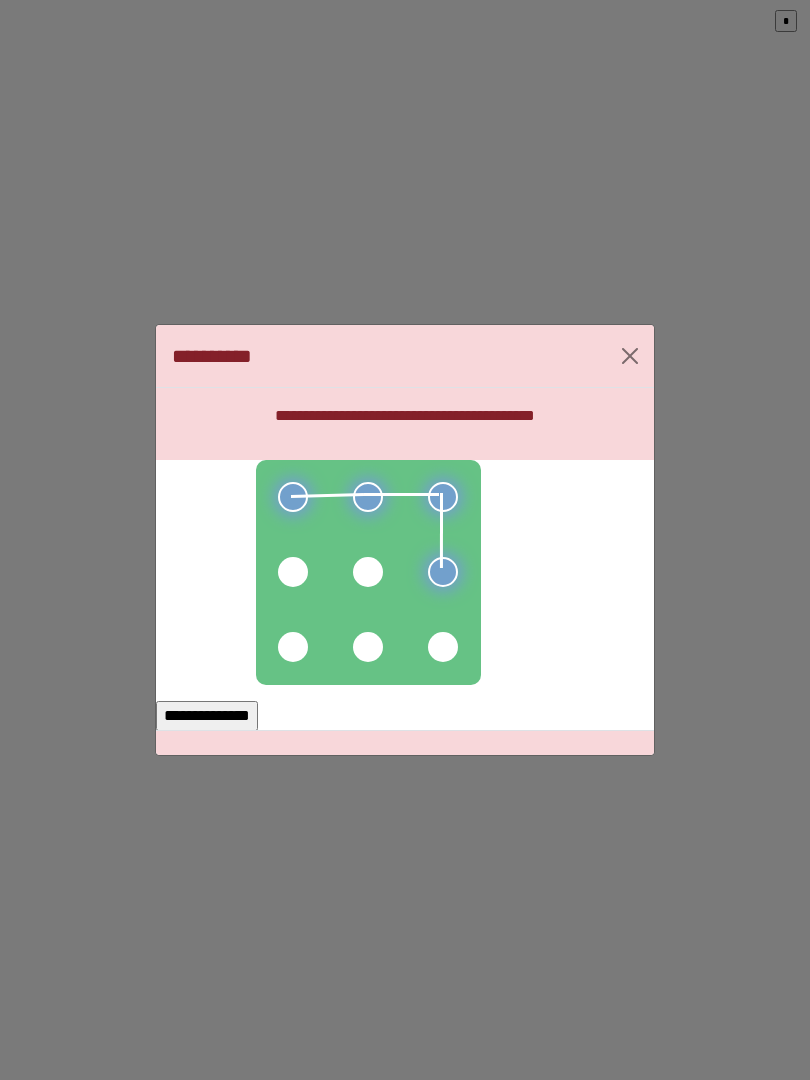 click at bounding box center [443, 647] 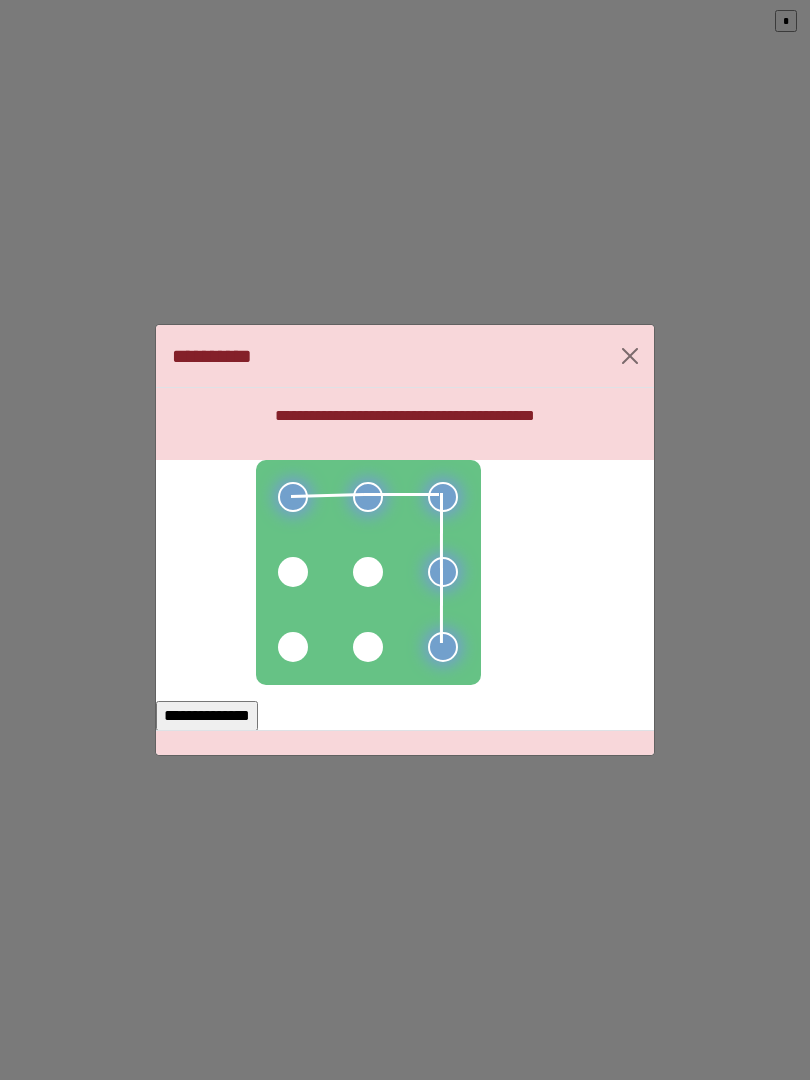 click at bounding box center [368, 647] 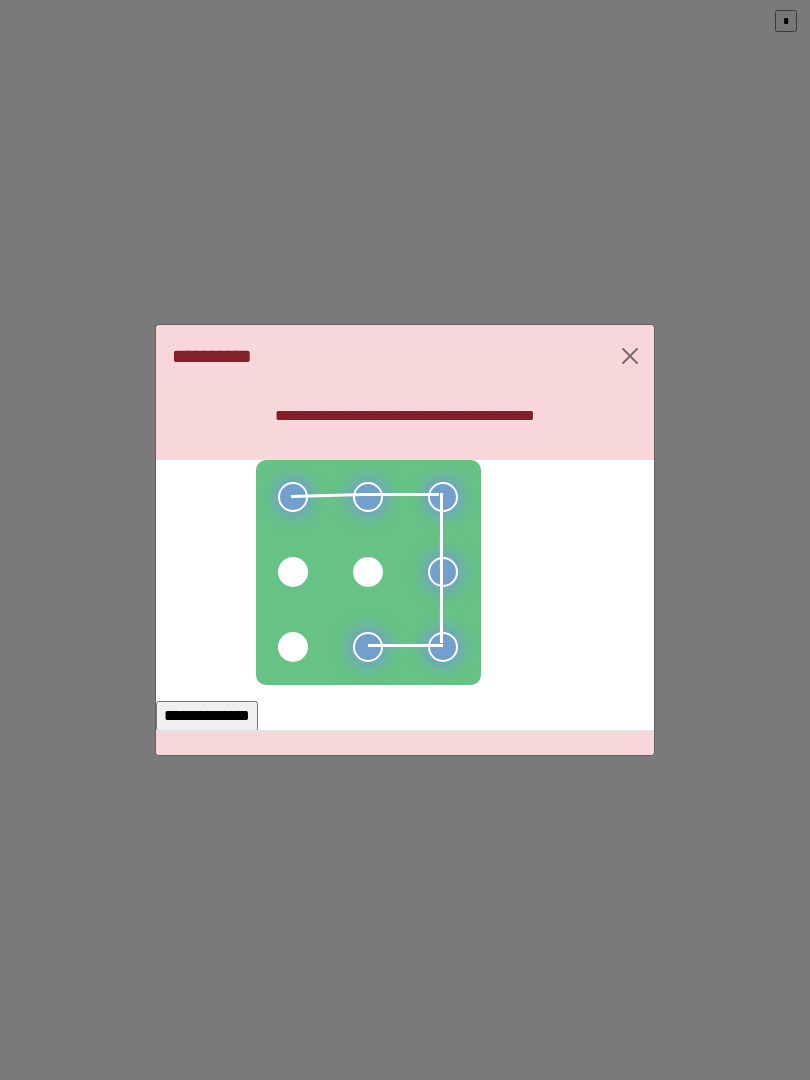 click at bounding box center (293, 647) 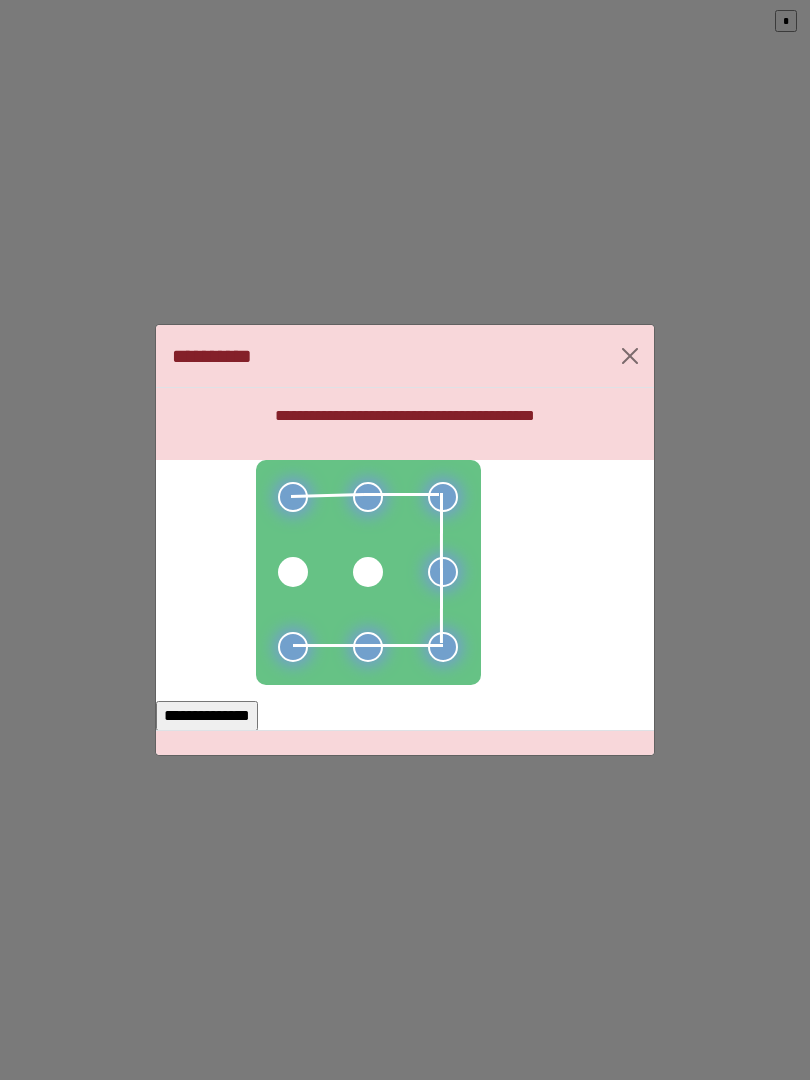 click on "**********" at bounding box center [207, 716] 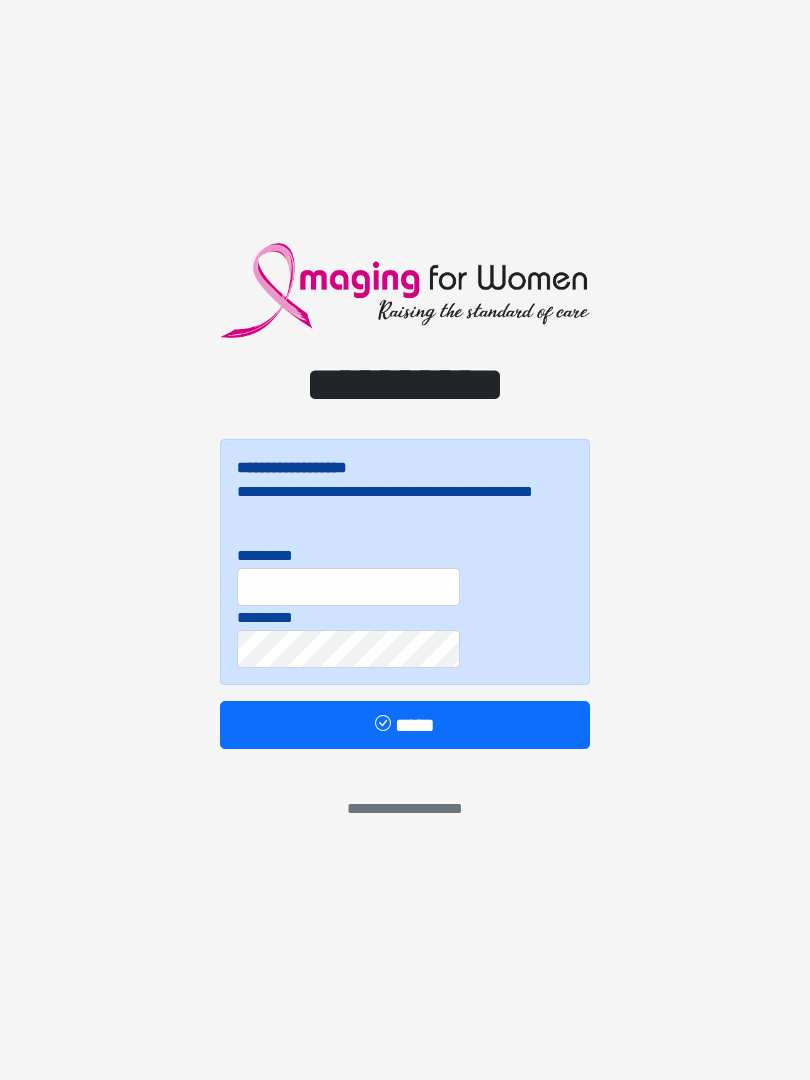 scroll, scrollTop: 0, scrollLeft: 0, axis: both 